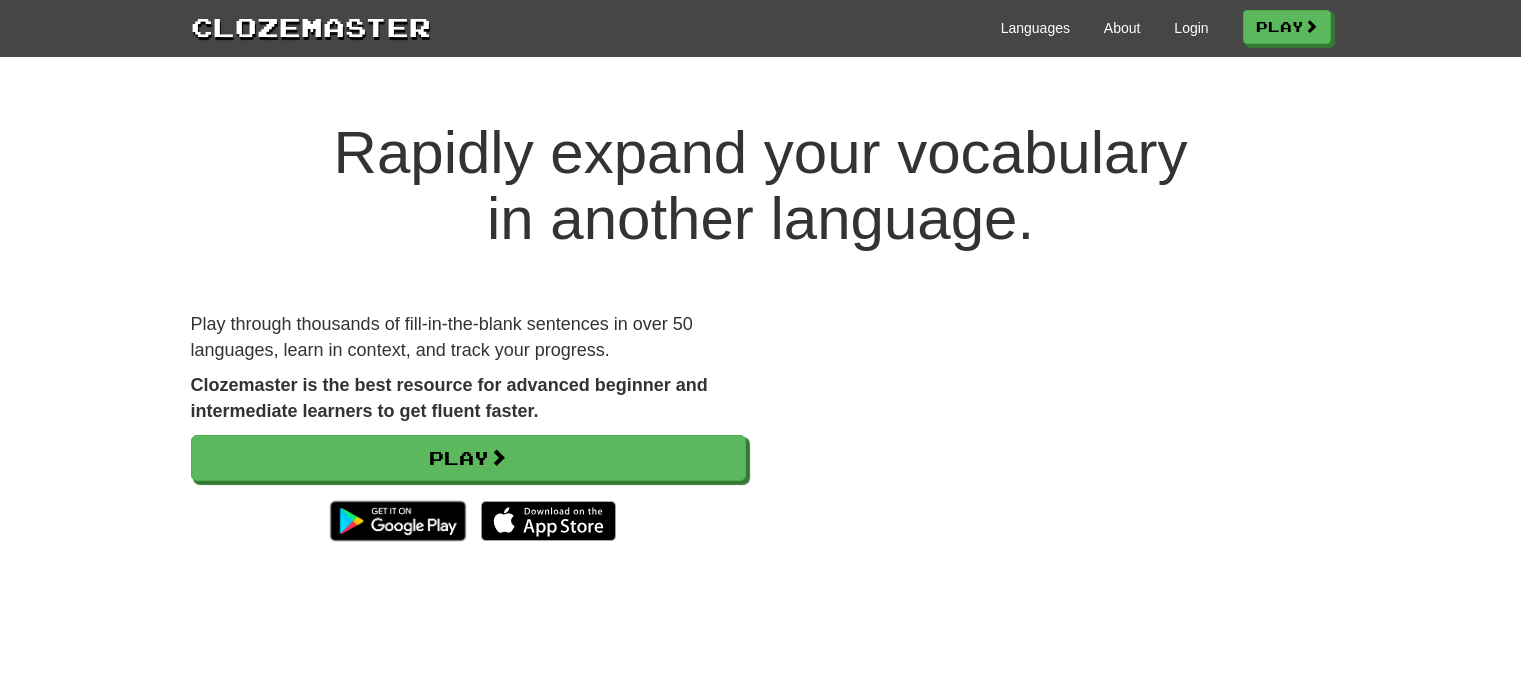 scroll, scrollTop: 0, scrollLeft: 0, axis: both 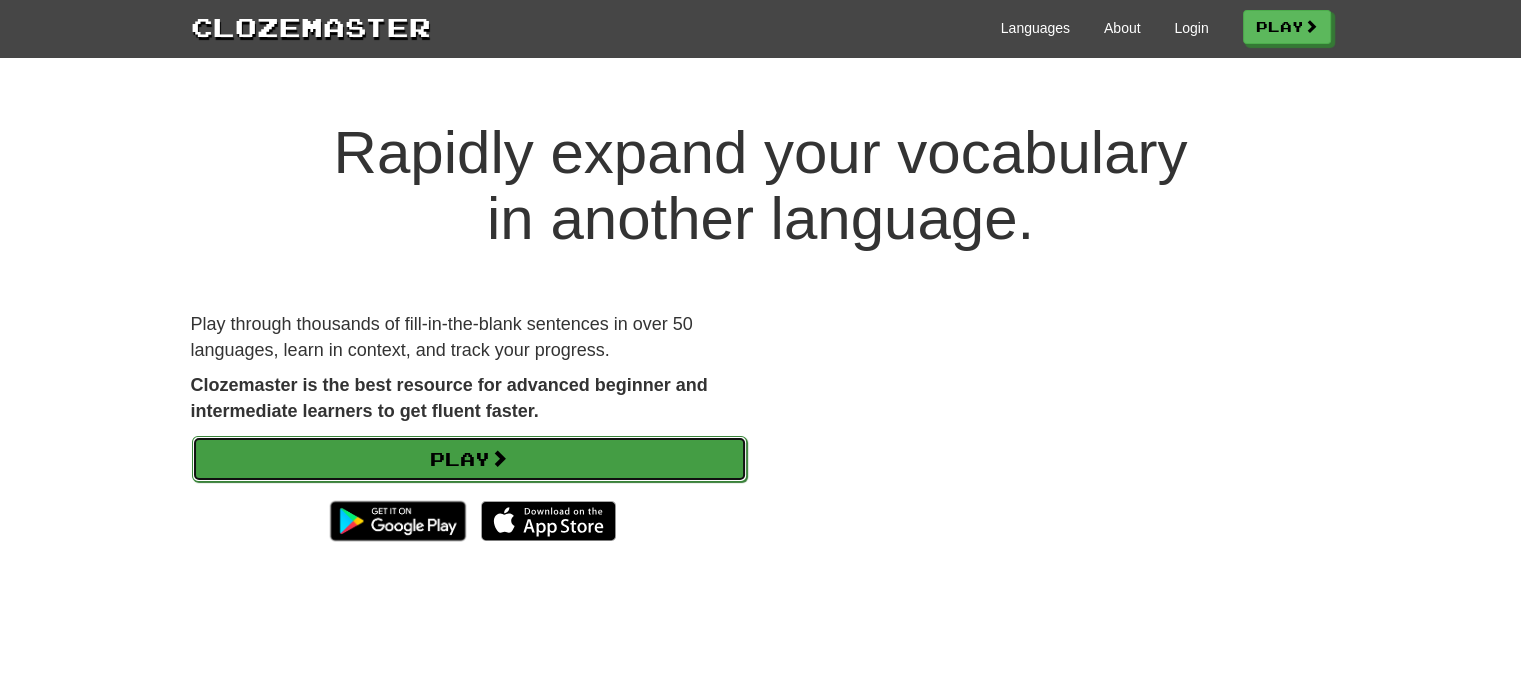 click on "Play" at bounding box center [469, 459] 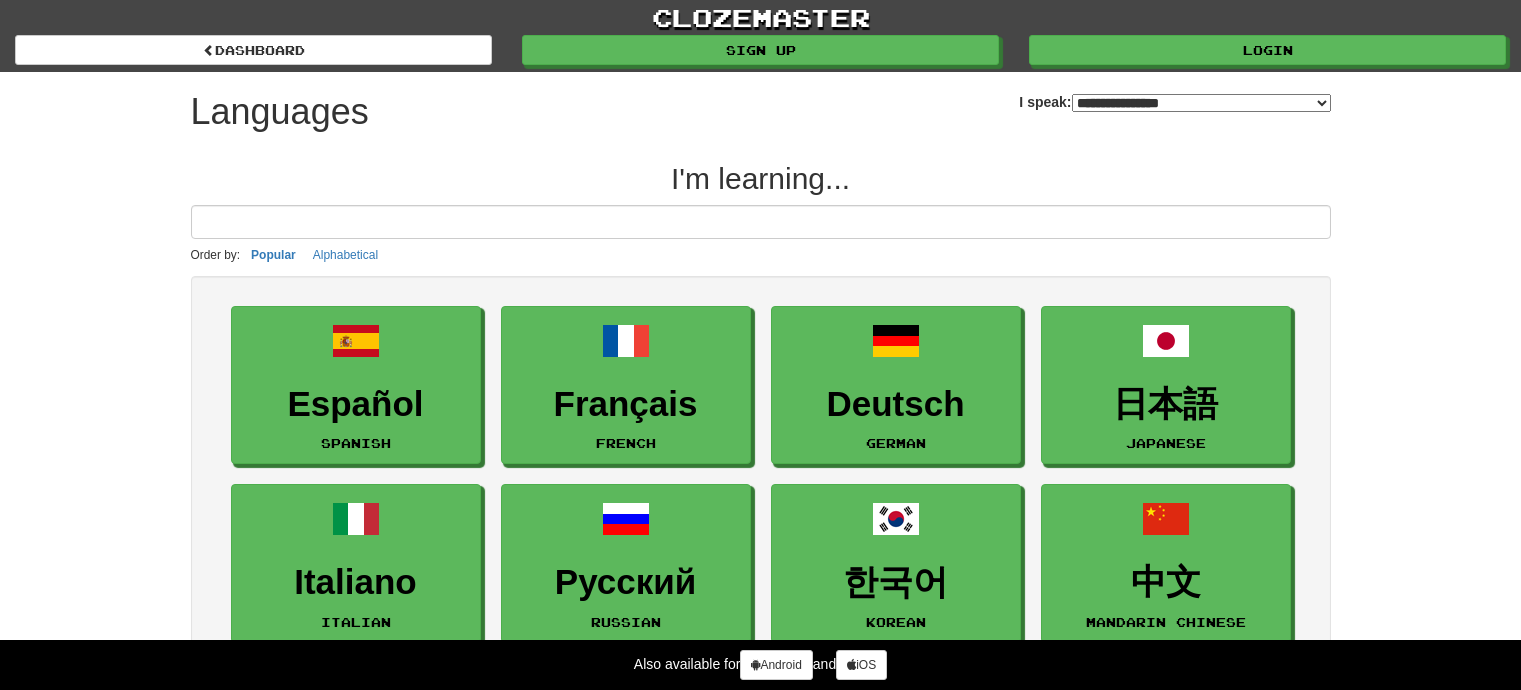 select on "*******" 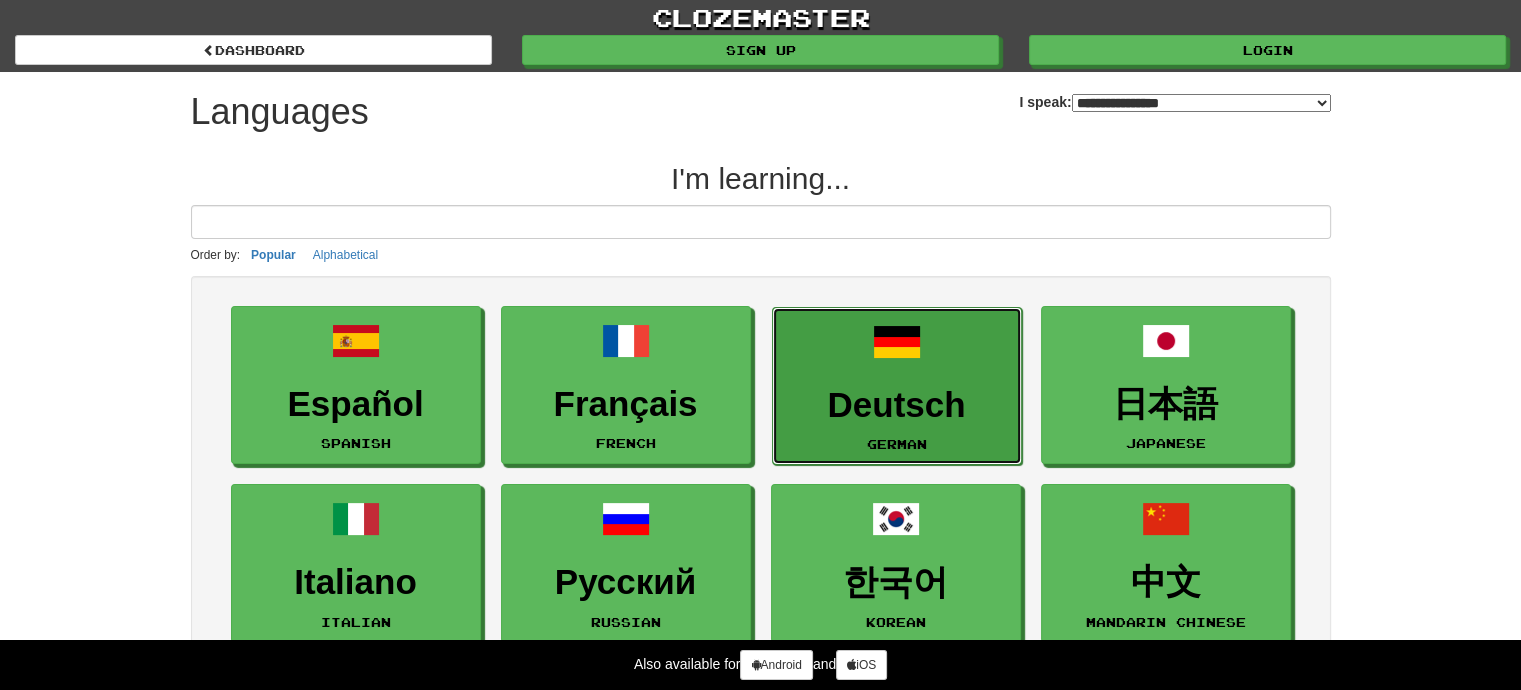 click on "Deutsch German" at bounding box center (897, 386) 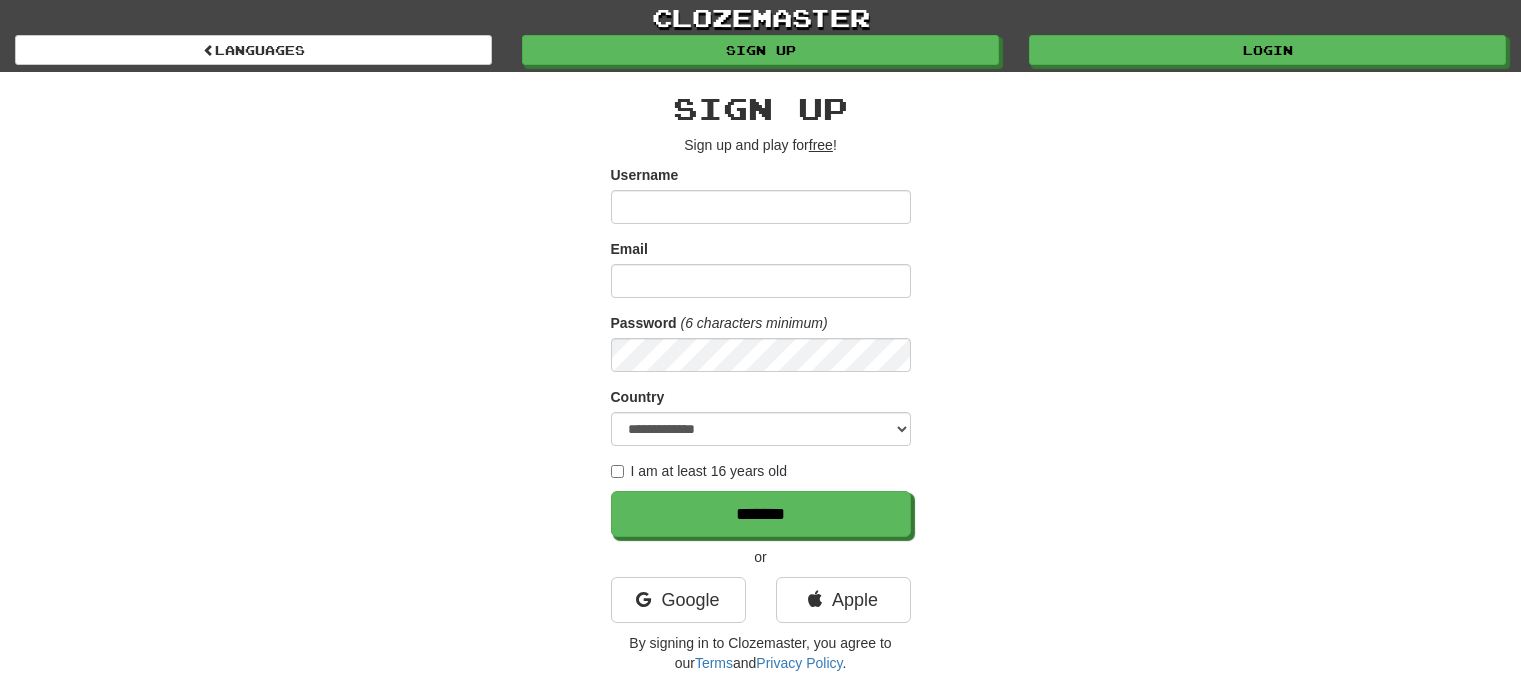 scroll, scrollTop: 0, scrollLeft: 0, axis: both 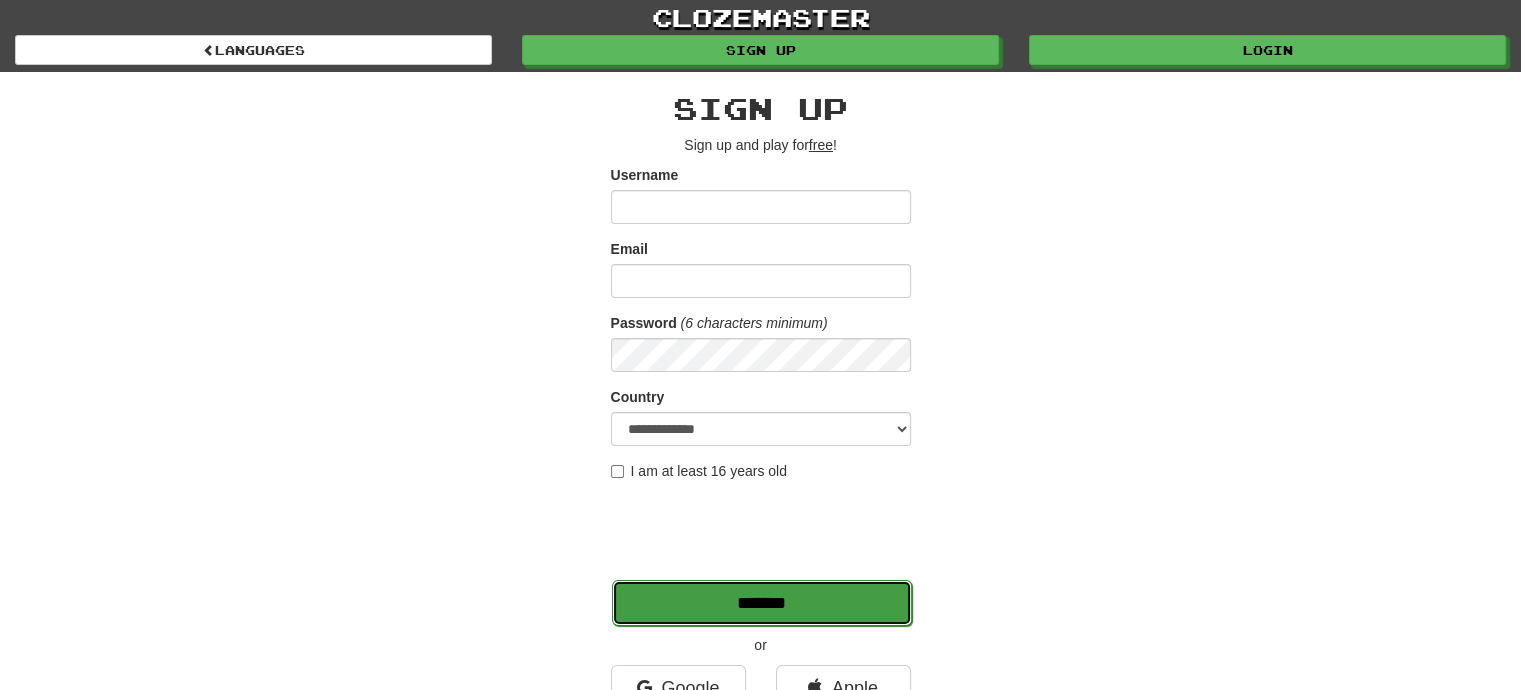 drag, startPoint x: 722, startPoint y: 601, endPoint x: 667, endPoint y: 630, distance: 62.177166 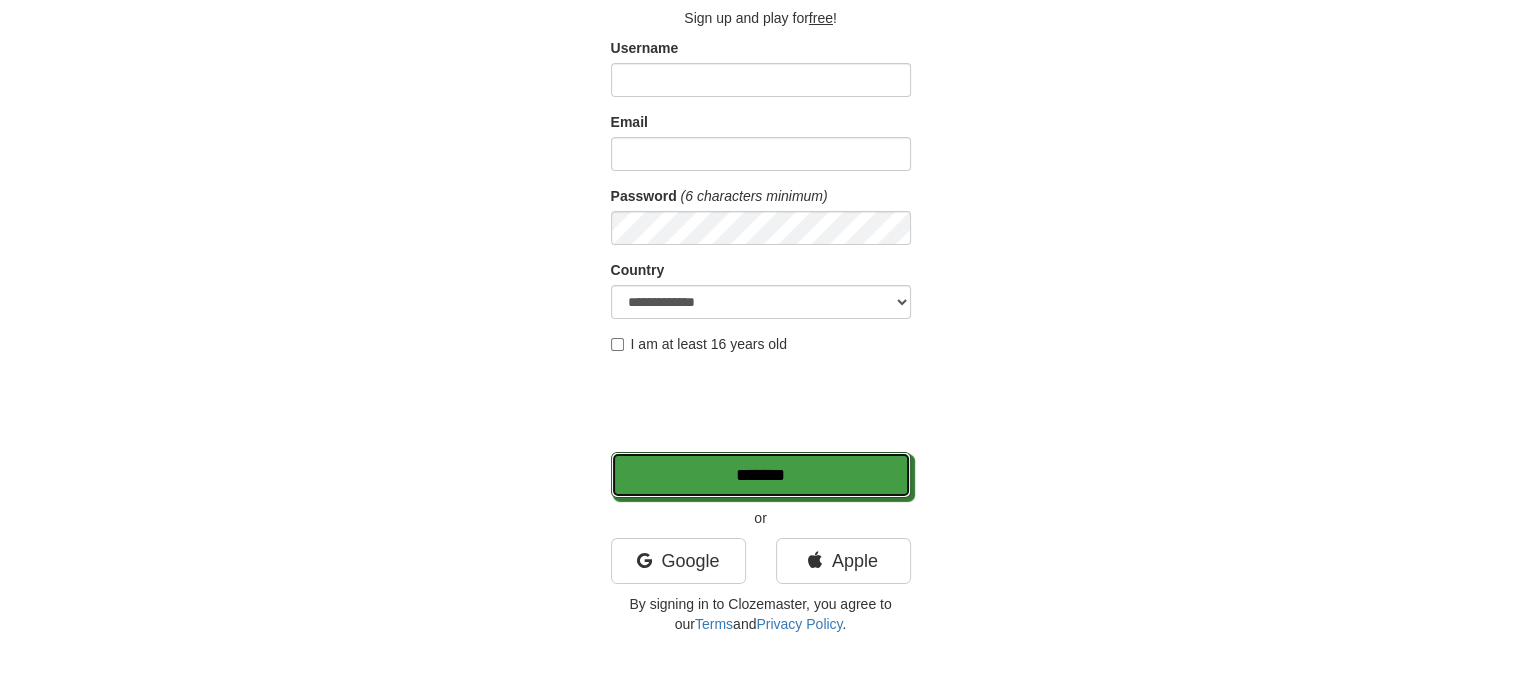 scroll, scrollTop: 133, scrollLeft: 0, axis: vertical 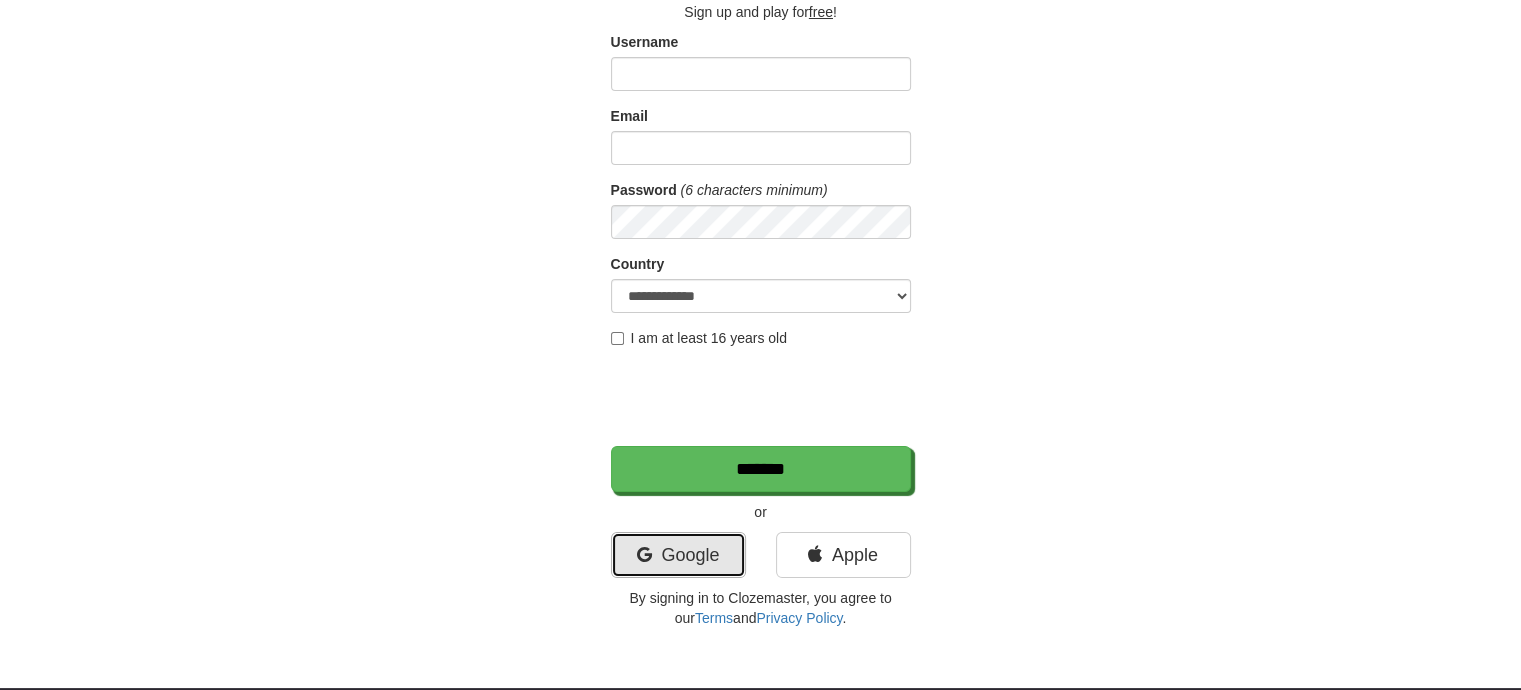 click on "Google" at bounding box center [678, 555] 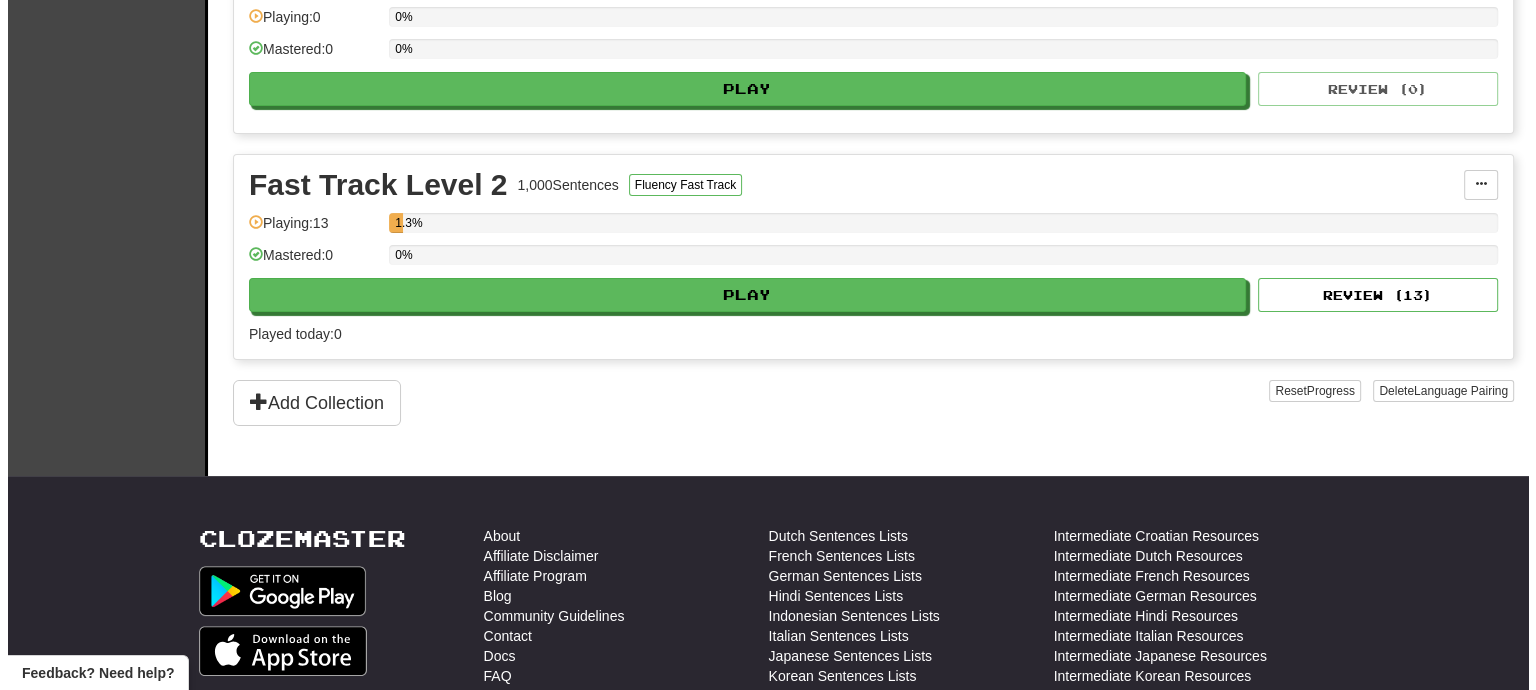scroll, scrollTop: 533, scrollLeft: 0, axis: vertical 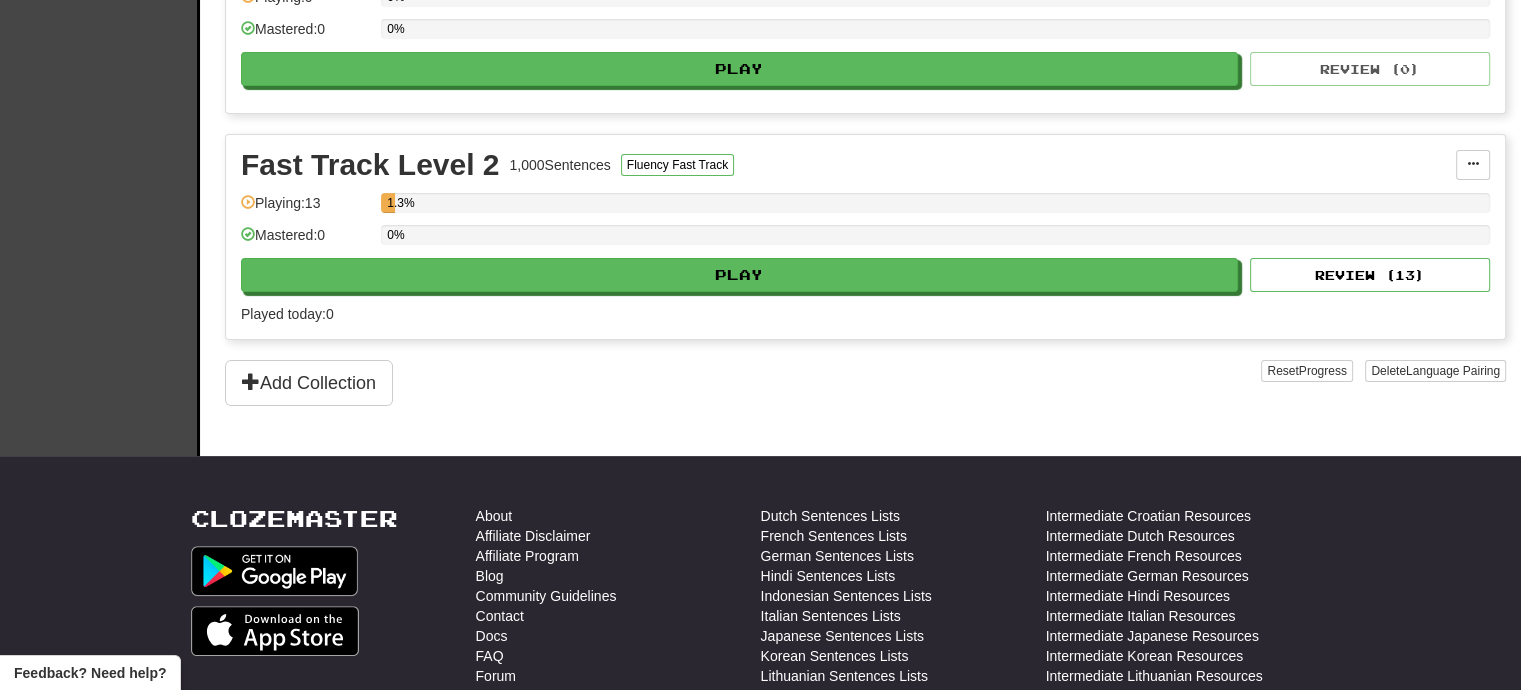 click on "Fast Track Level 2 1,000  Sentences Fluency Fast Track Manage Sentences Unpin from Dashboard  Playing:  13 1.3%  Mastered:  0 0% Play Review ( 13 ) Played today:  0" at bounding box center [865, 237] 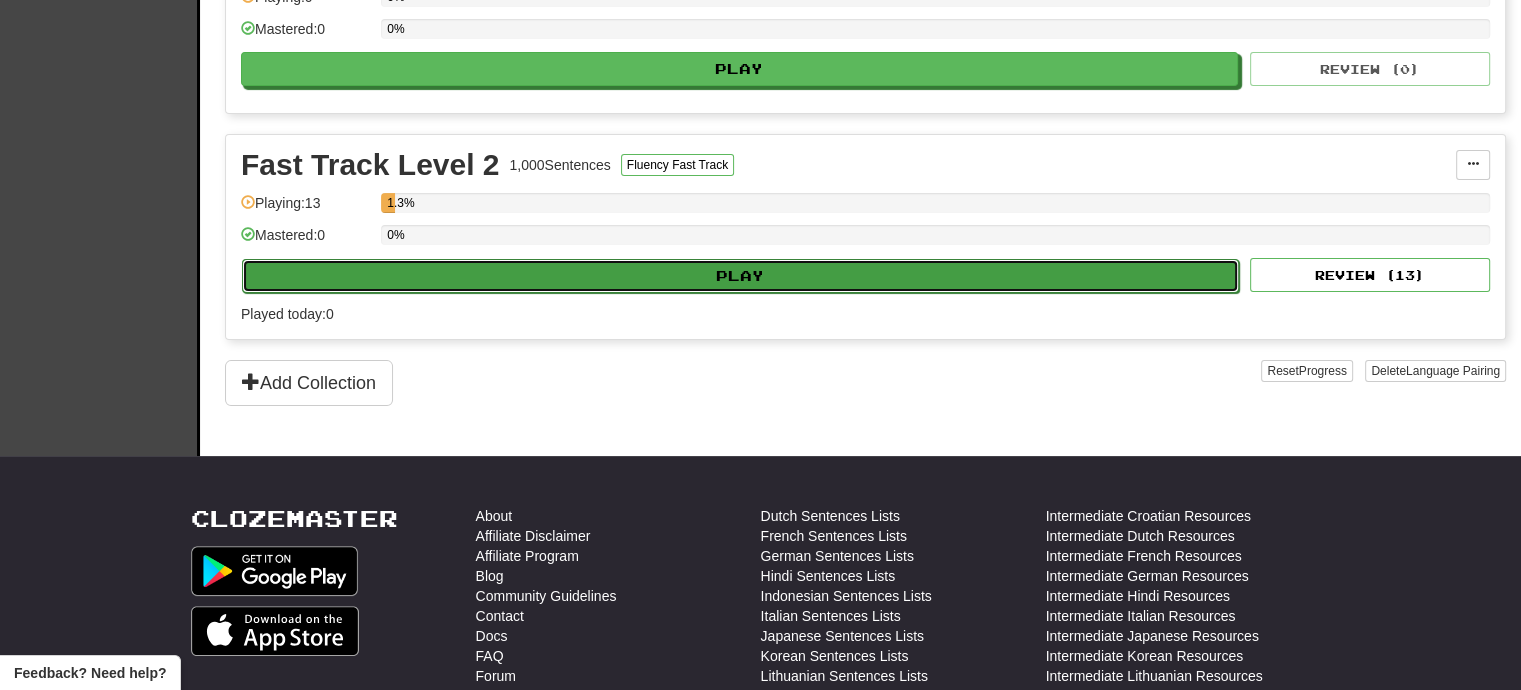 click on "Play" at bounding box center (740, 276) 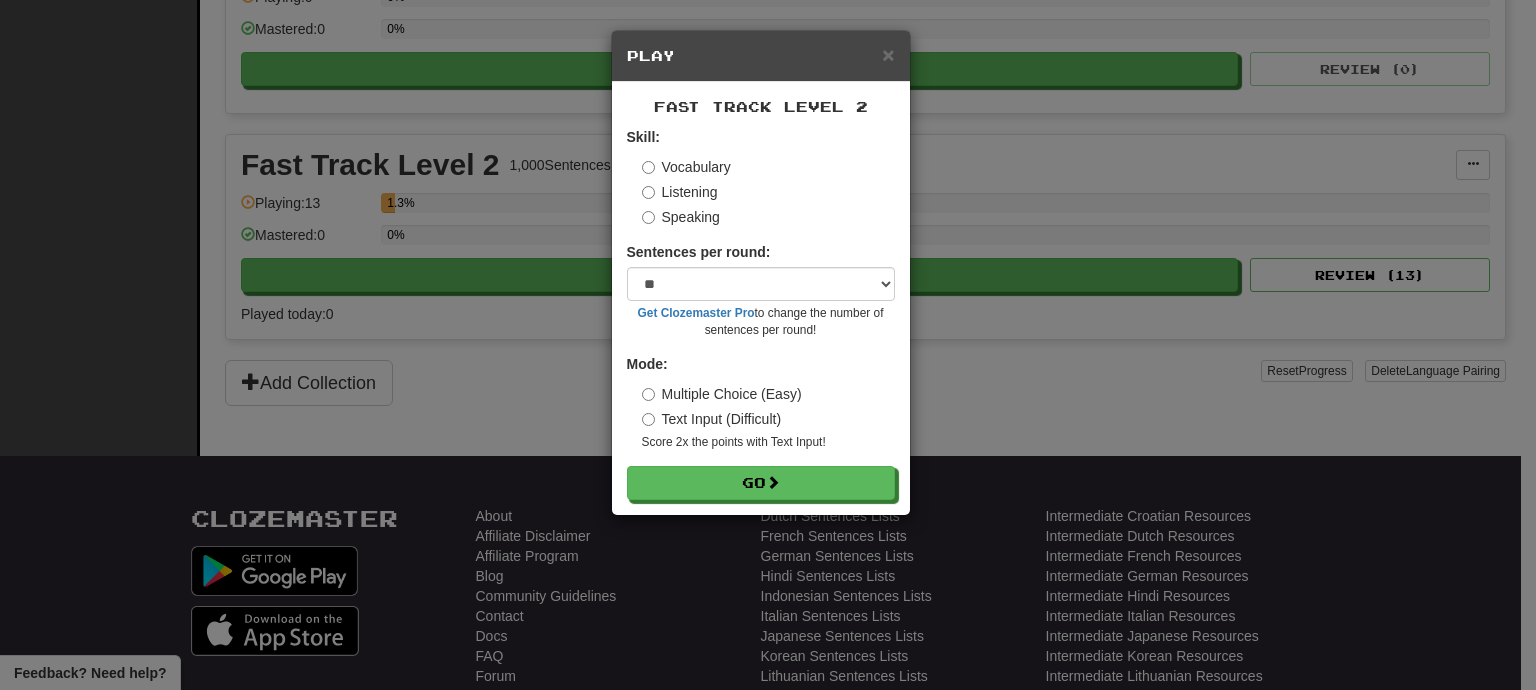 click on "Listening" at bounding box center [680, 192] 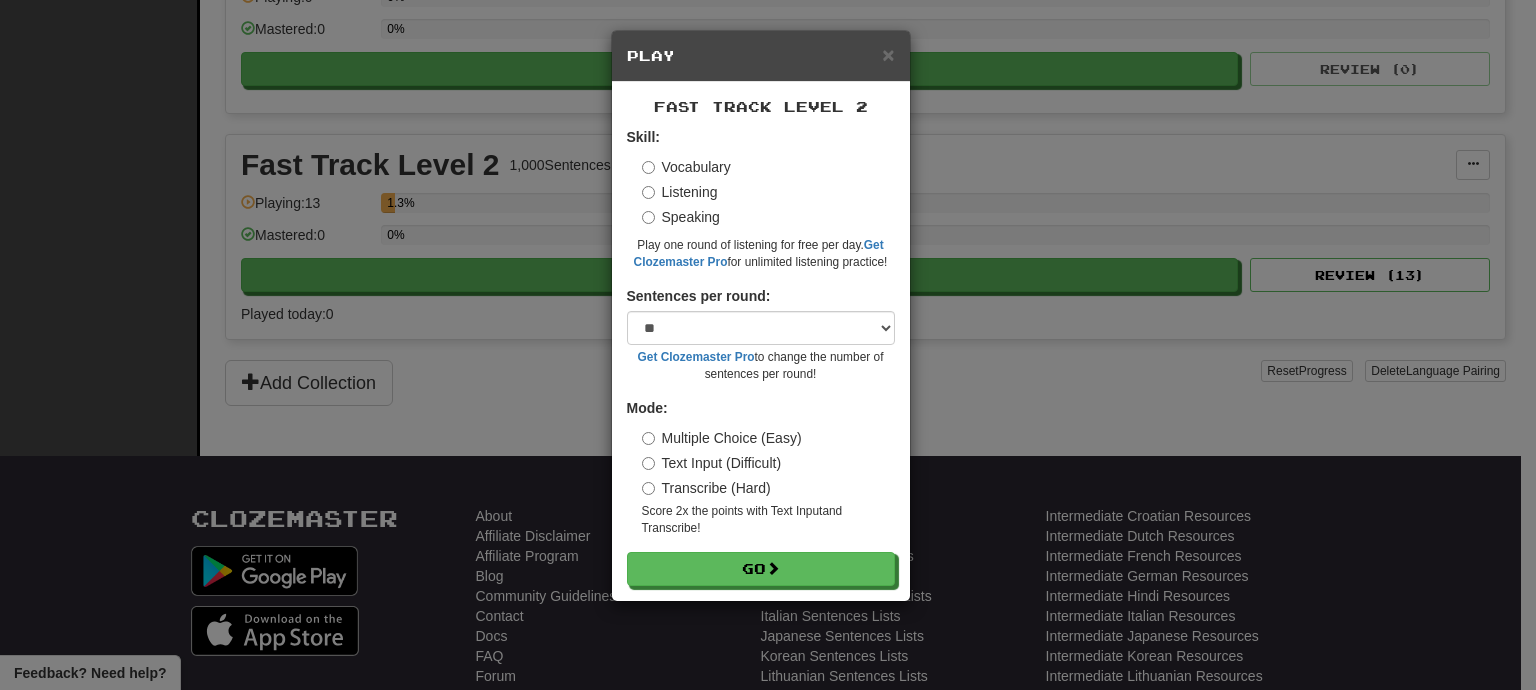 click on "Speaking" at bounding box center [681, 217] 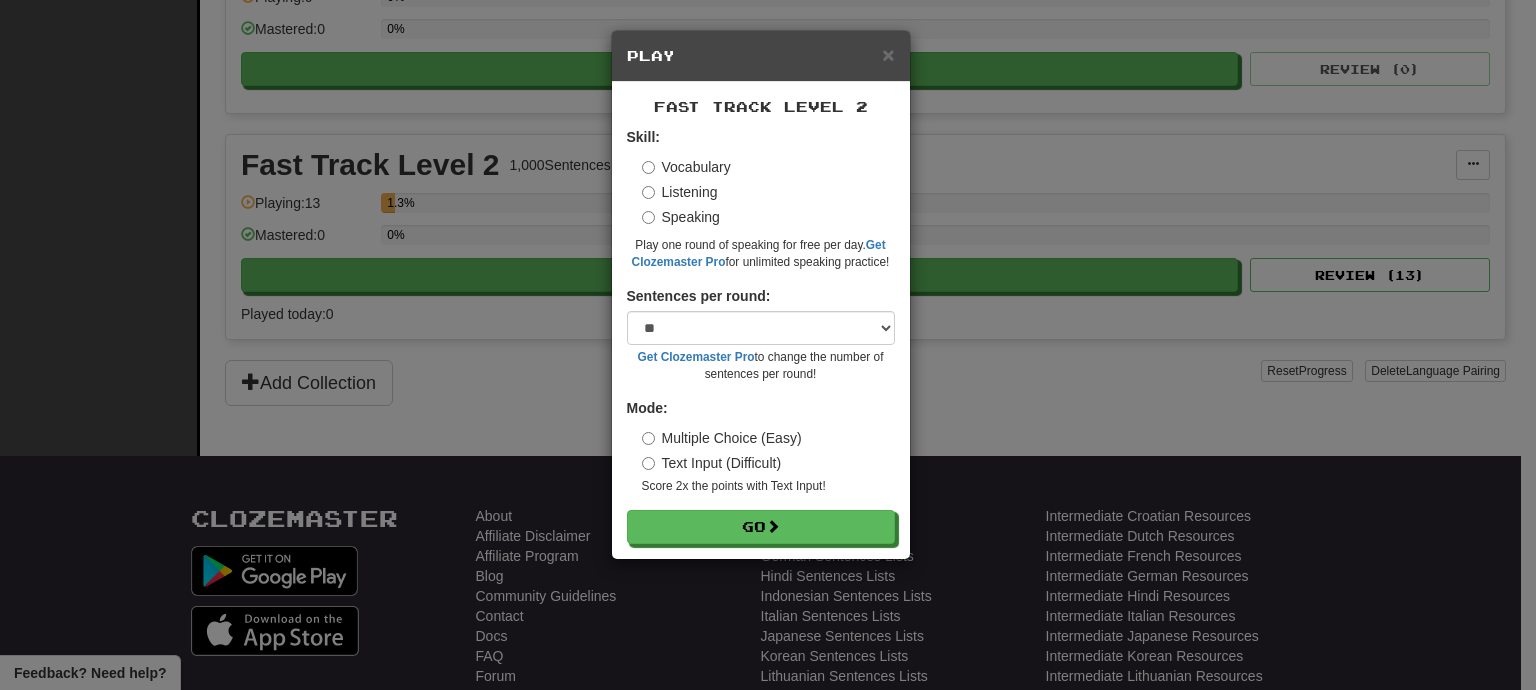 click on "Skill: Vocabulary Listening Speaking Play one round of speaking for free per day.  Get Clozemaster Pro  for unlimited speaking practice!" at bounding box center [761, 199] 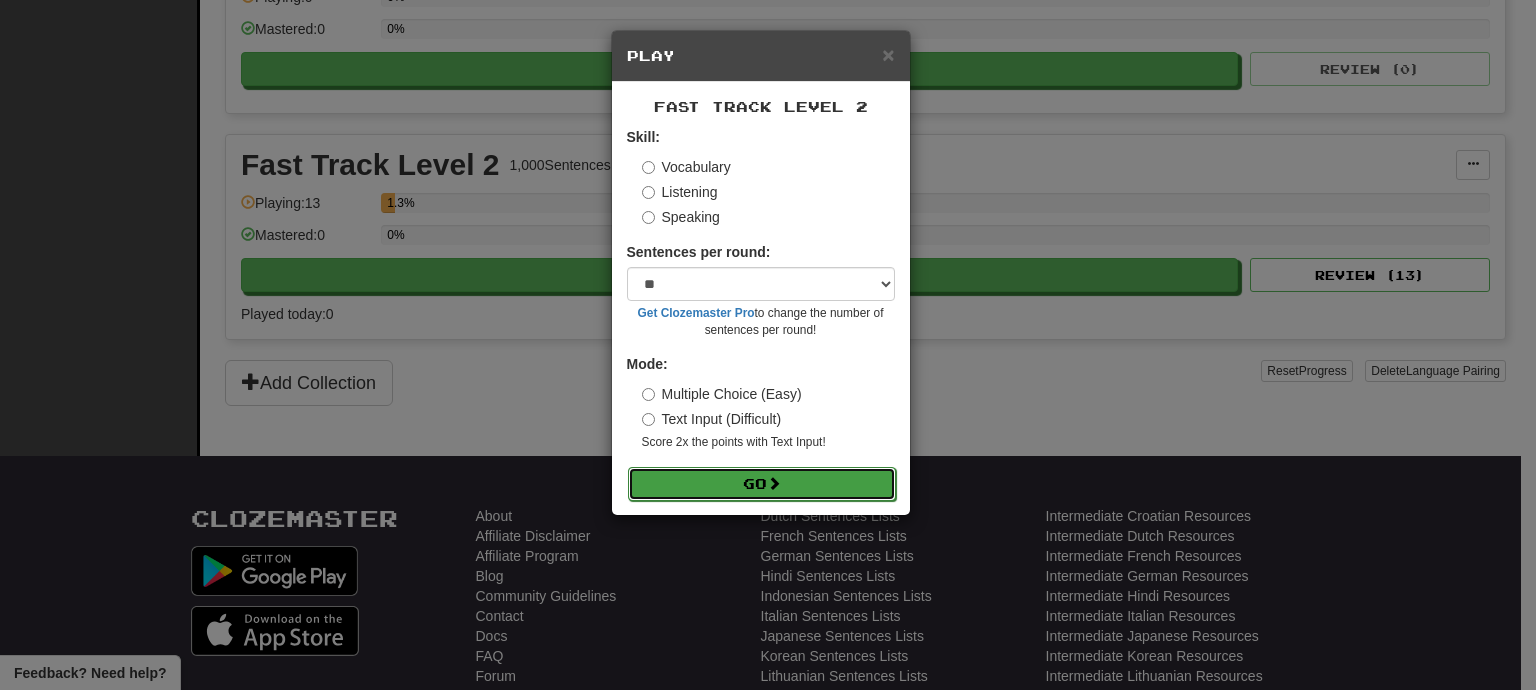 click on "Go" at bounding box center (762, 484) 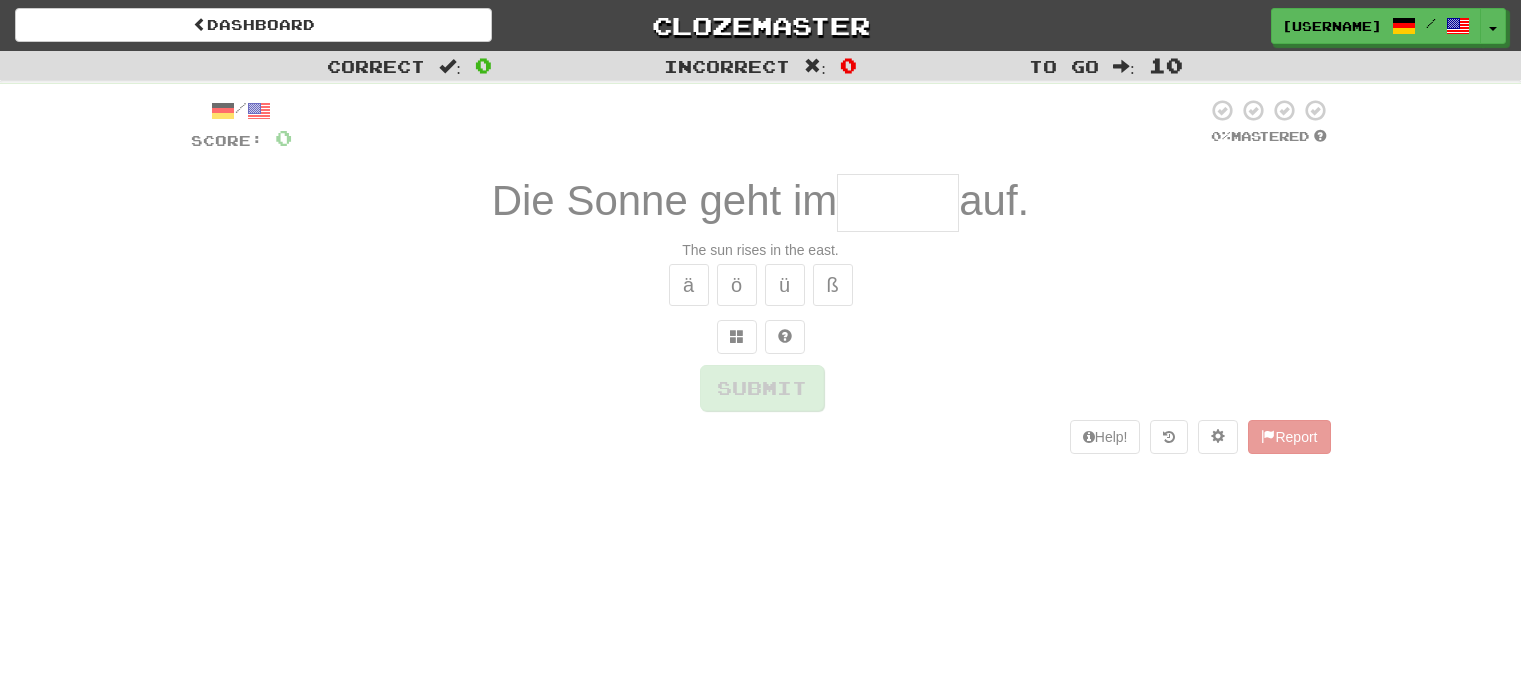 scroll, scrollTop: 0, scrollLeft: 0, axis: both 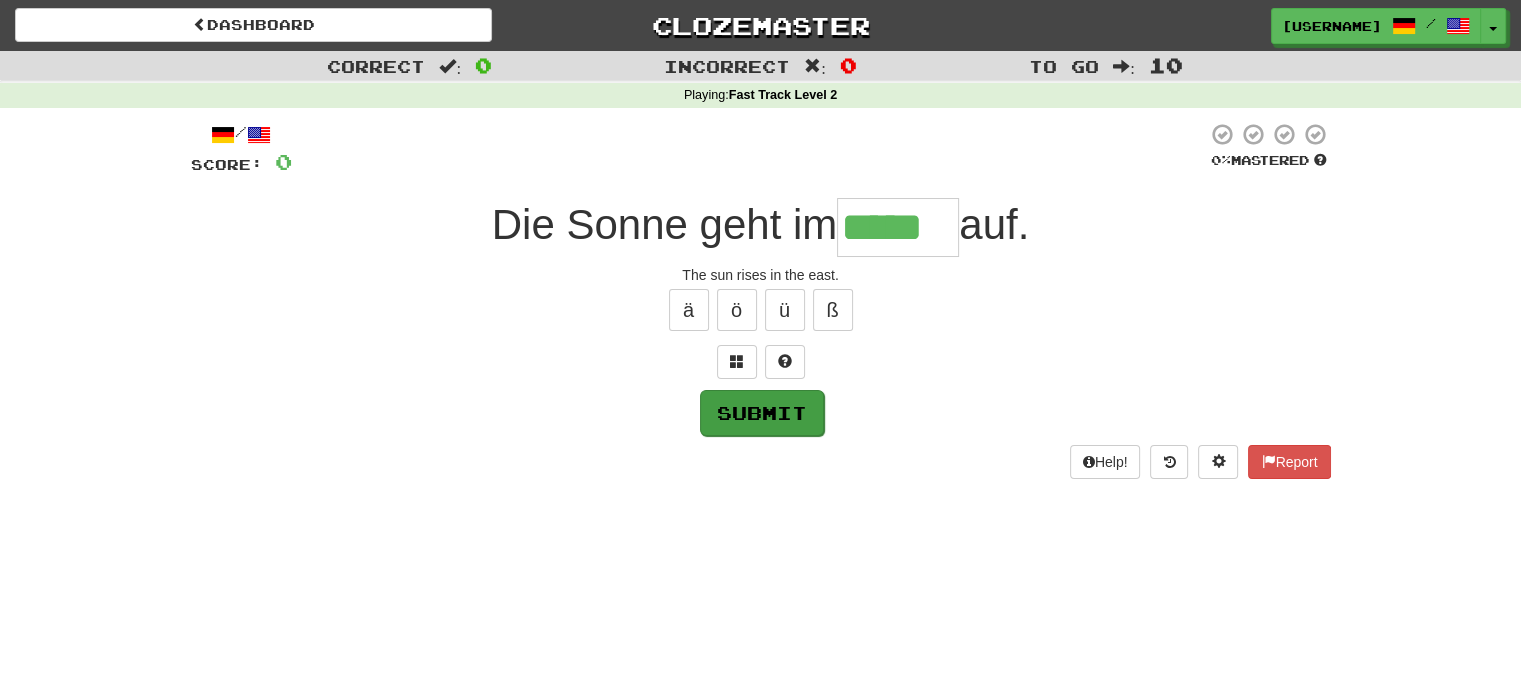 type on "*****" 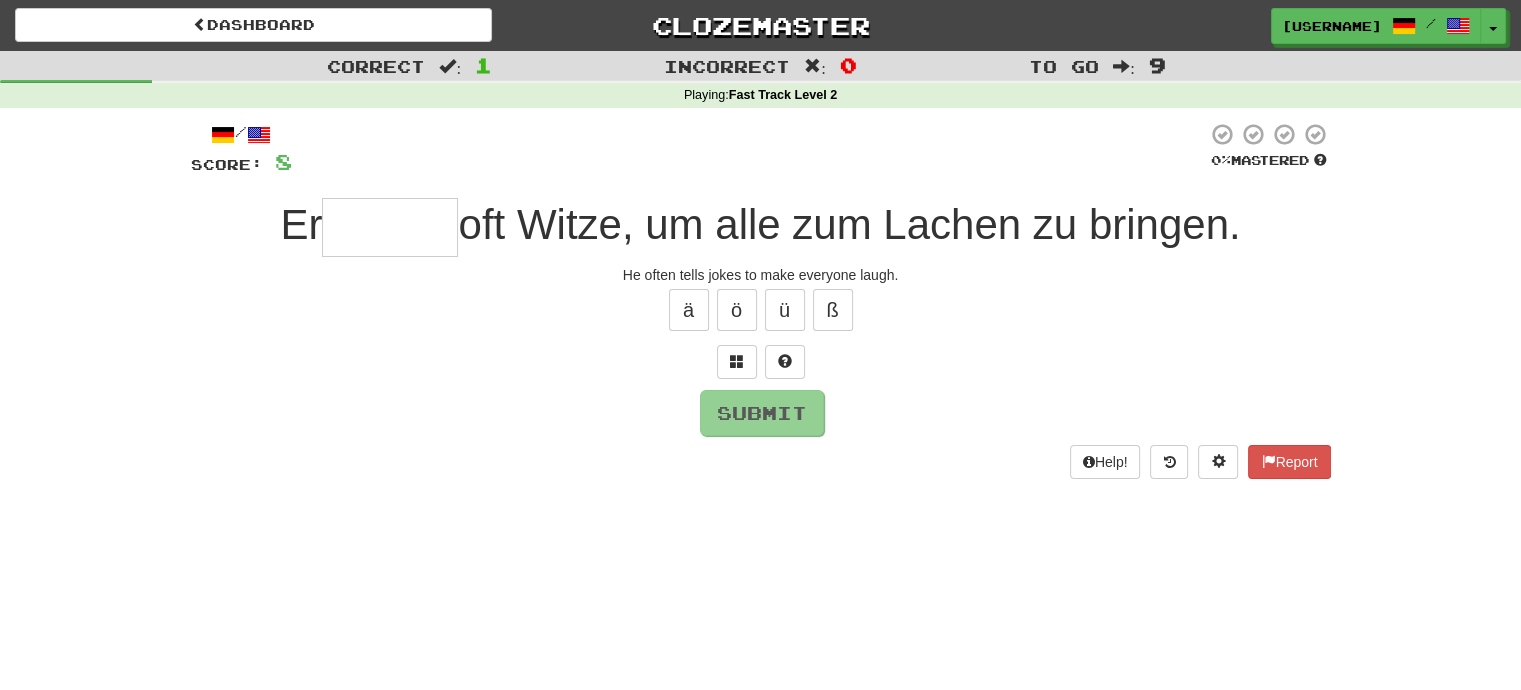 type on "*" 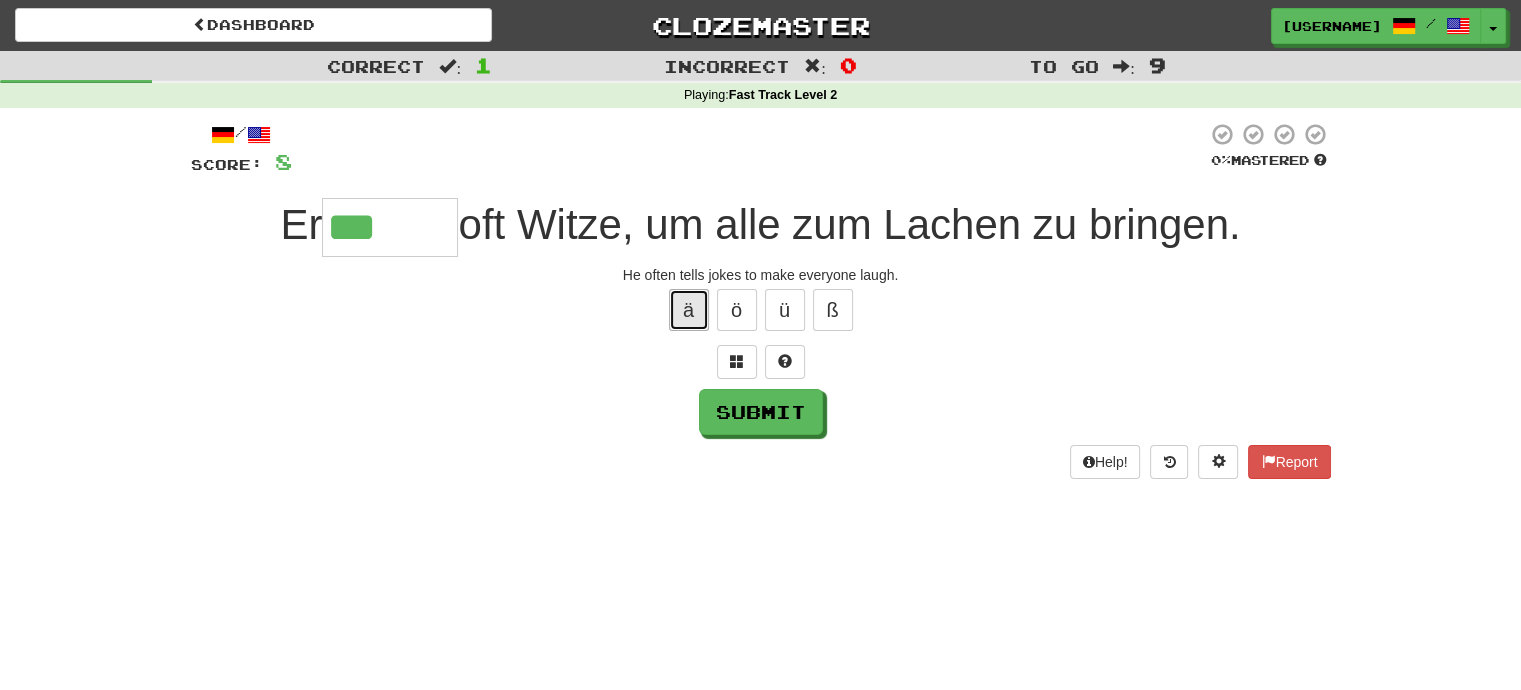 click on "ä" at bounding box center (689, 310) 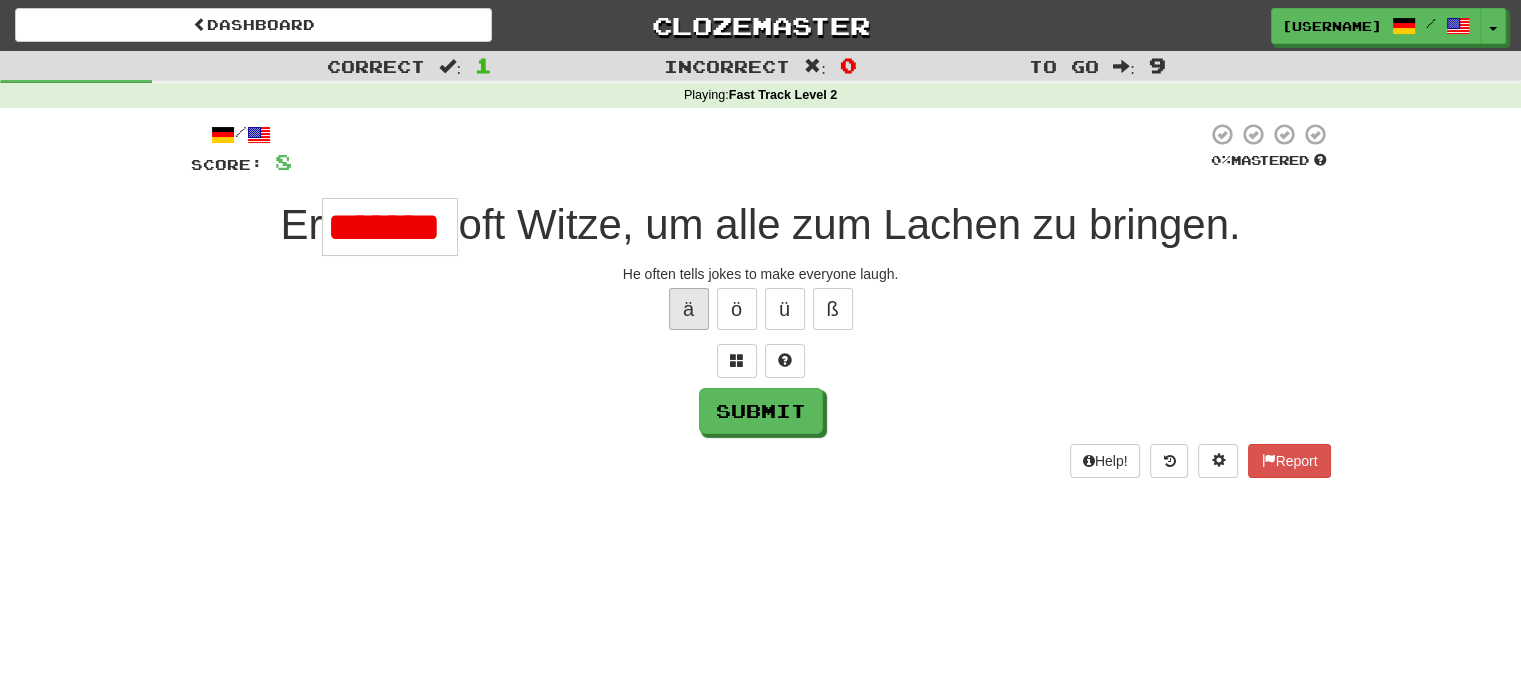 scroll, scrollTop: 0, scrollLeft: 0, axis: both 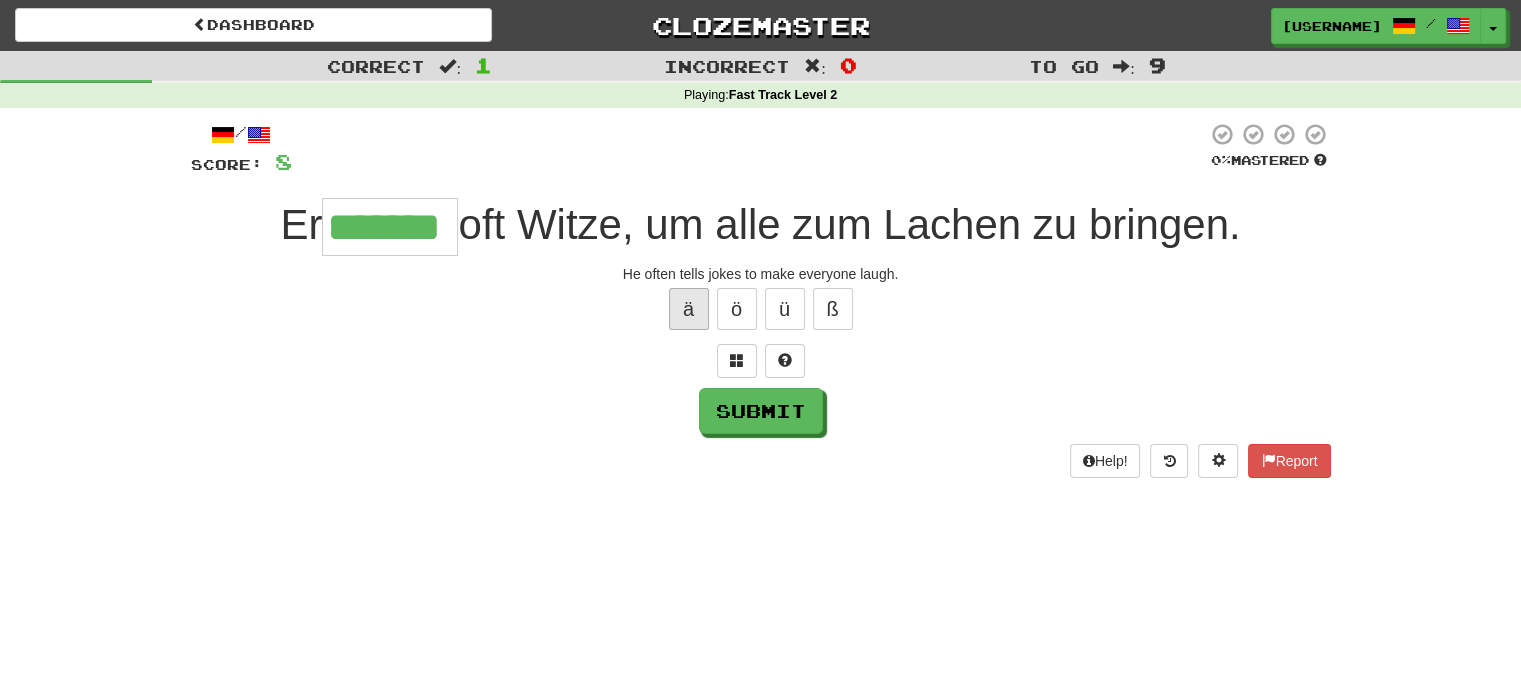 type on "*******" 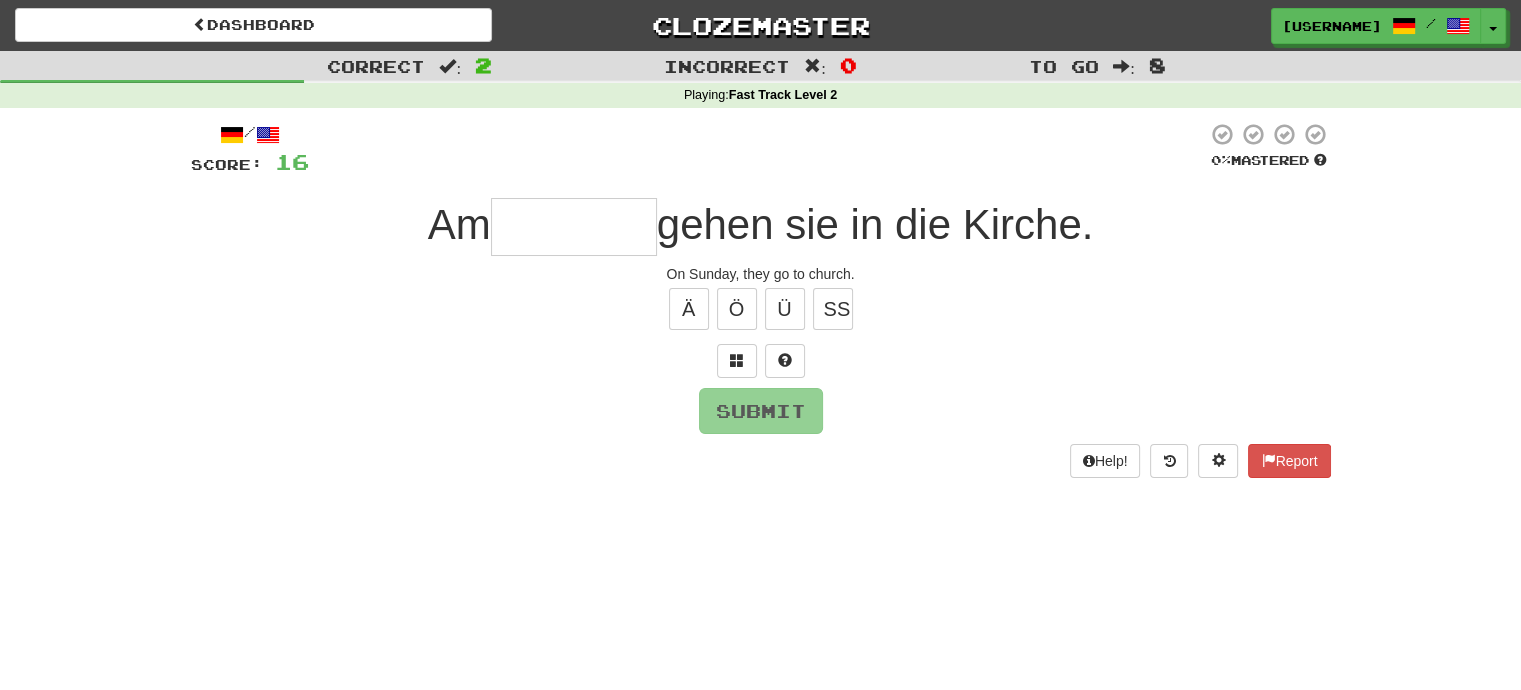 type on "*" 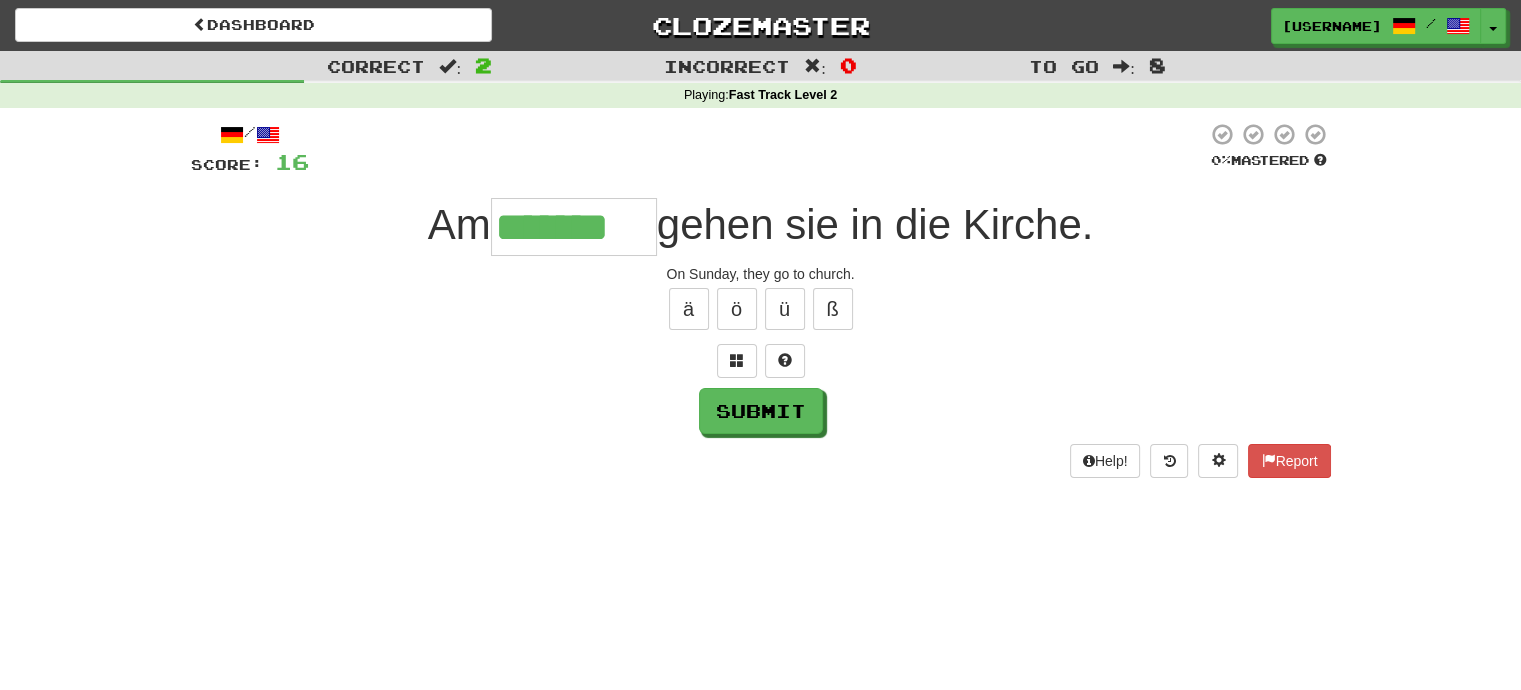 type on "*******" 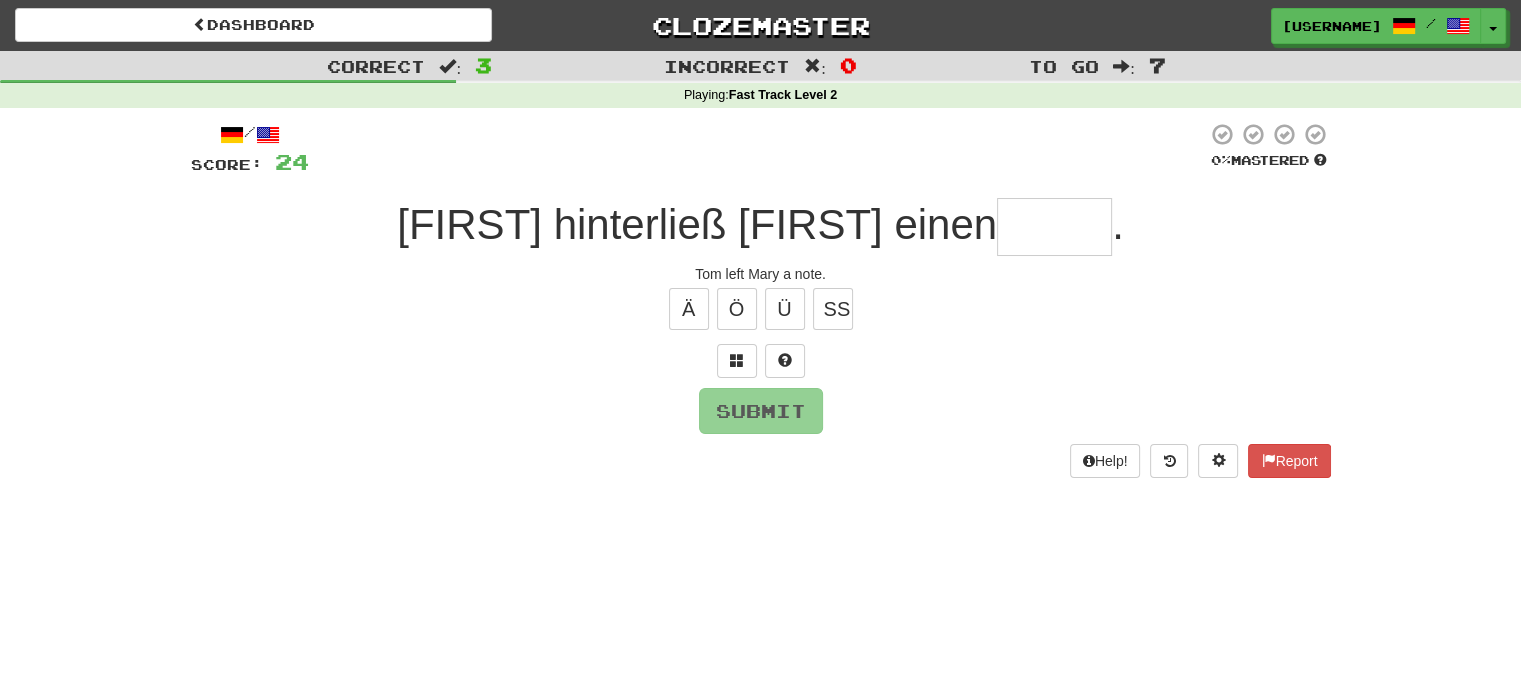 click on "Ä Ö Ü SS" at bounding box center (761, 309) 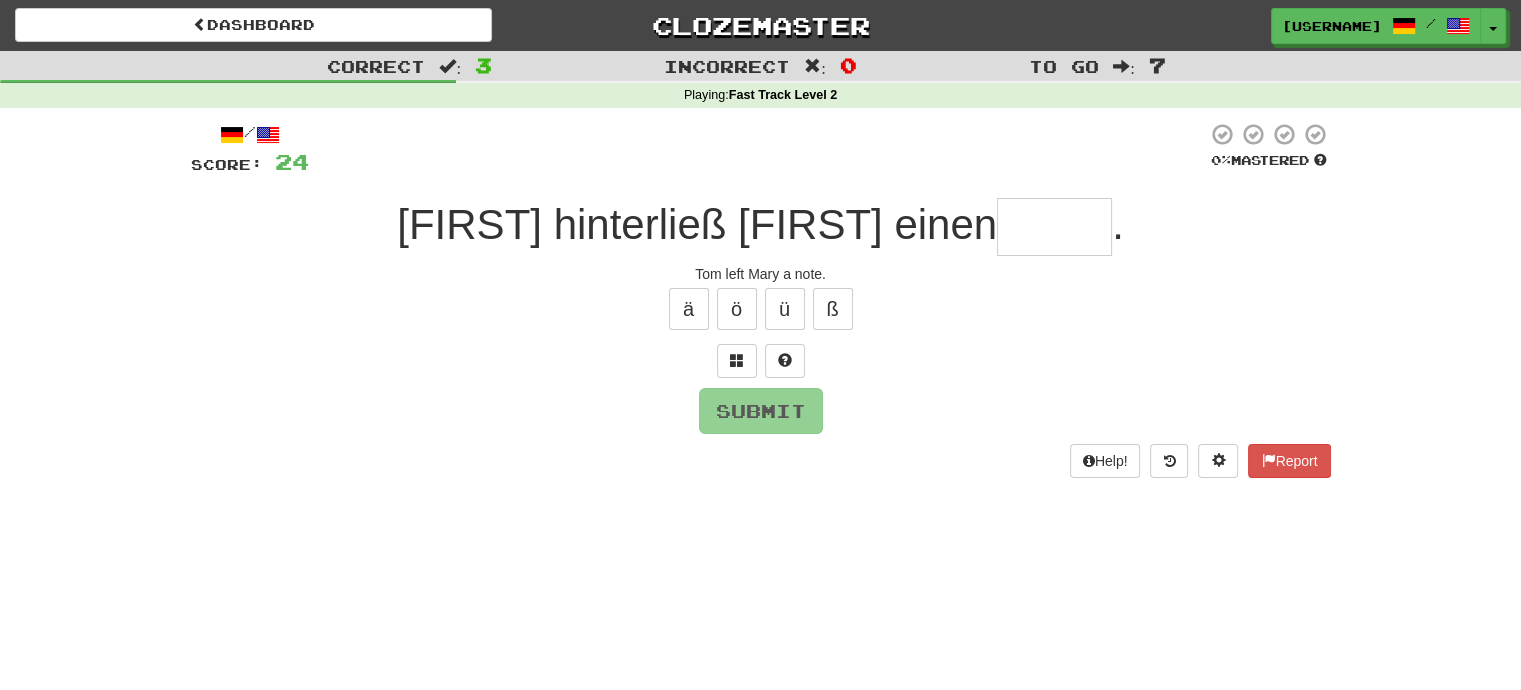 drag, startPoint x: 996, startPoint y: 158, endPoint x: 972, endPoint y: 219, distance: 65.551506 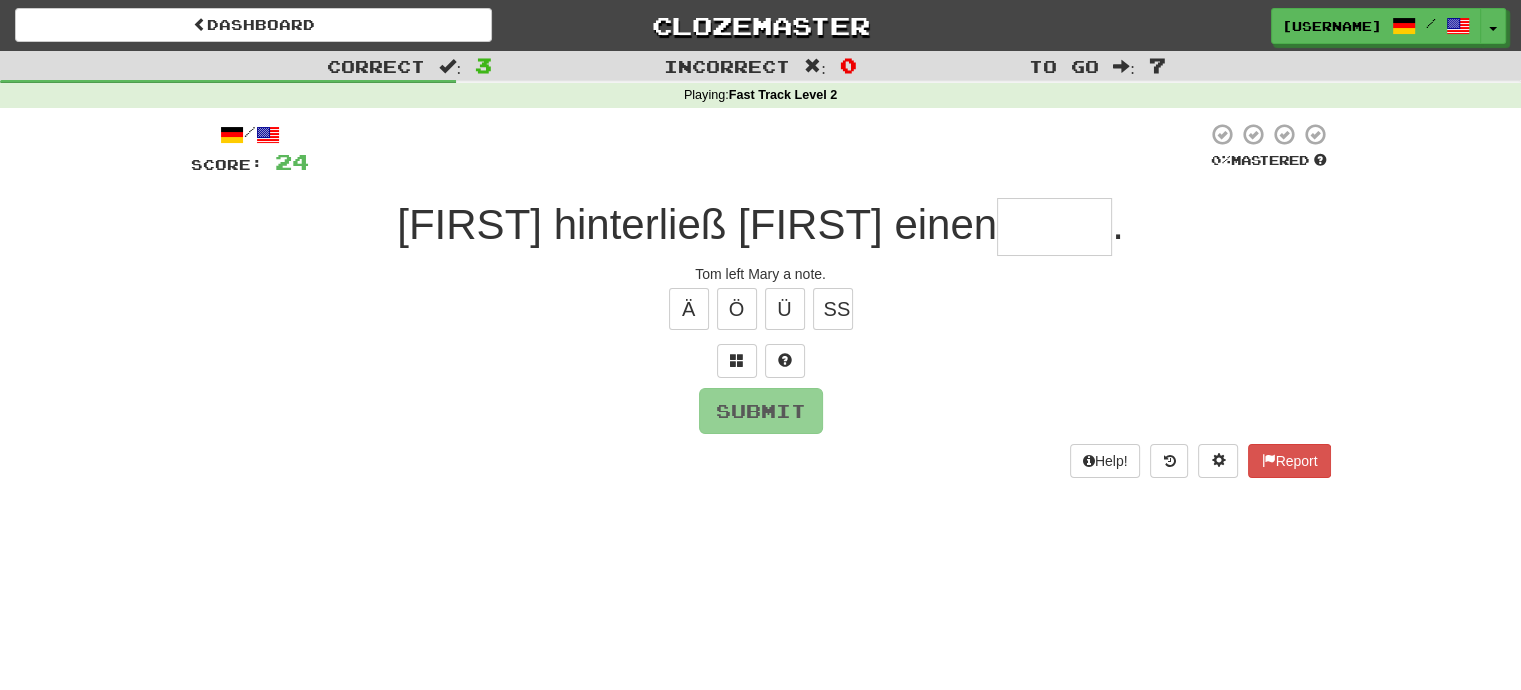 type on "*" 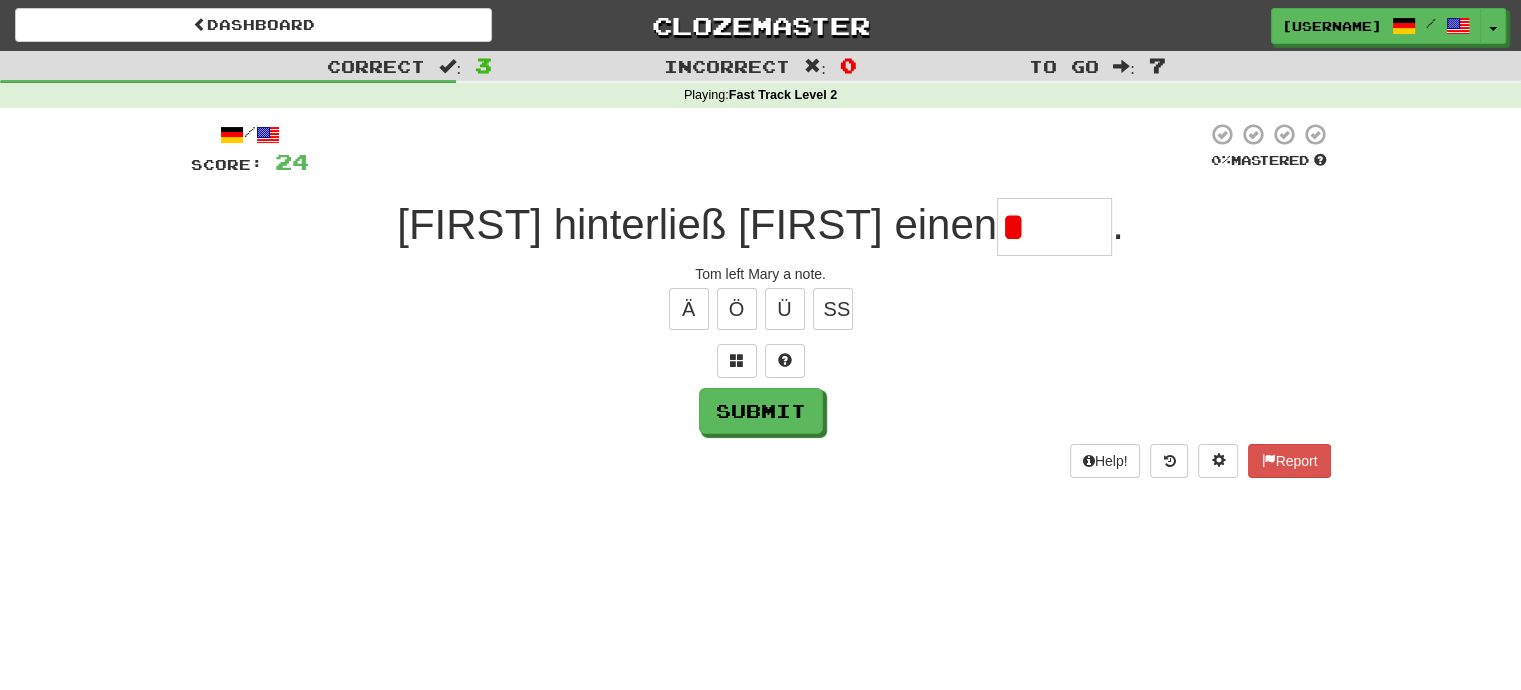 type on "******" 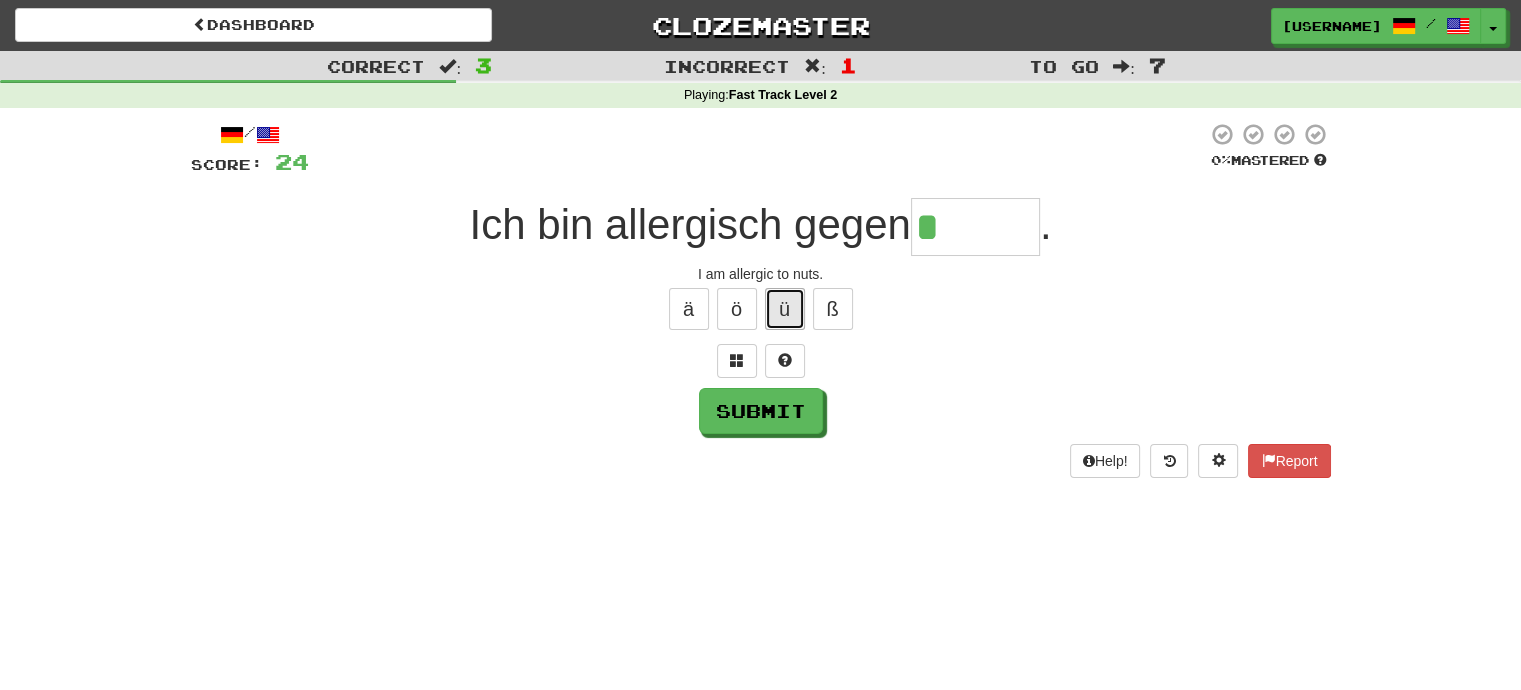 click on "ü" at bounding box center (785, 309) 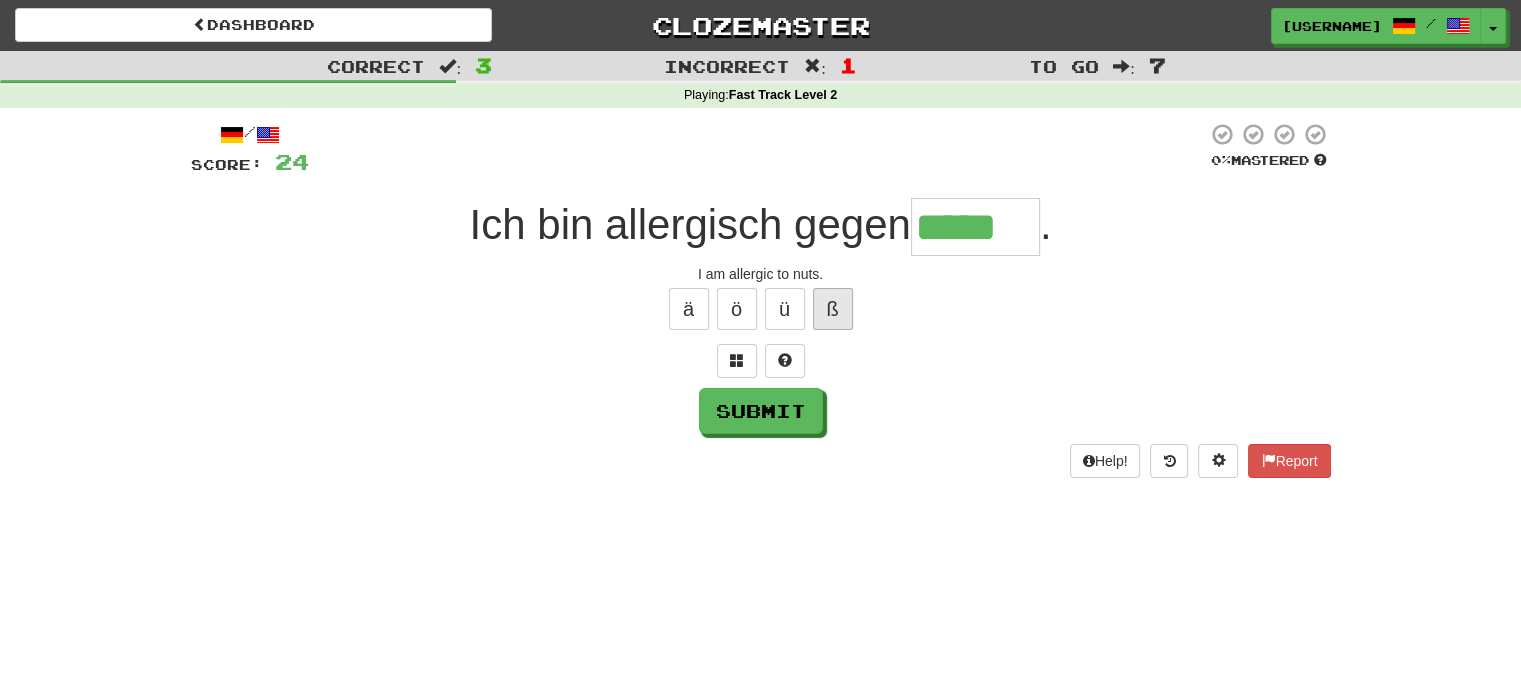 type on "*****" 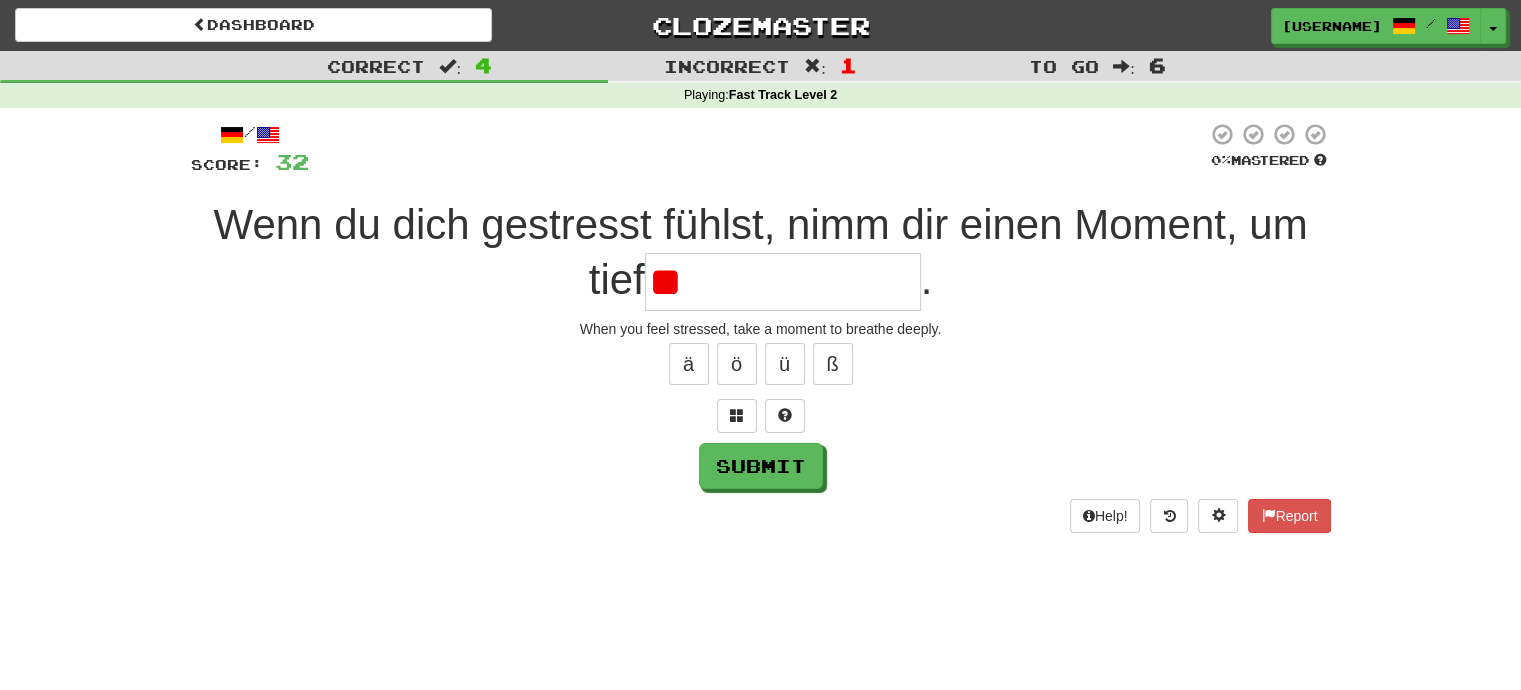 type on "**********" 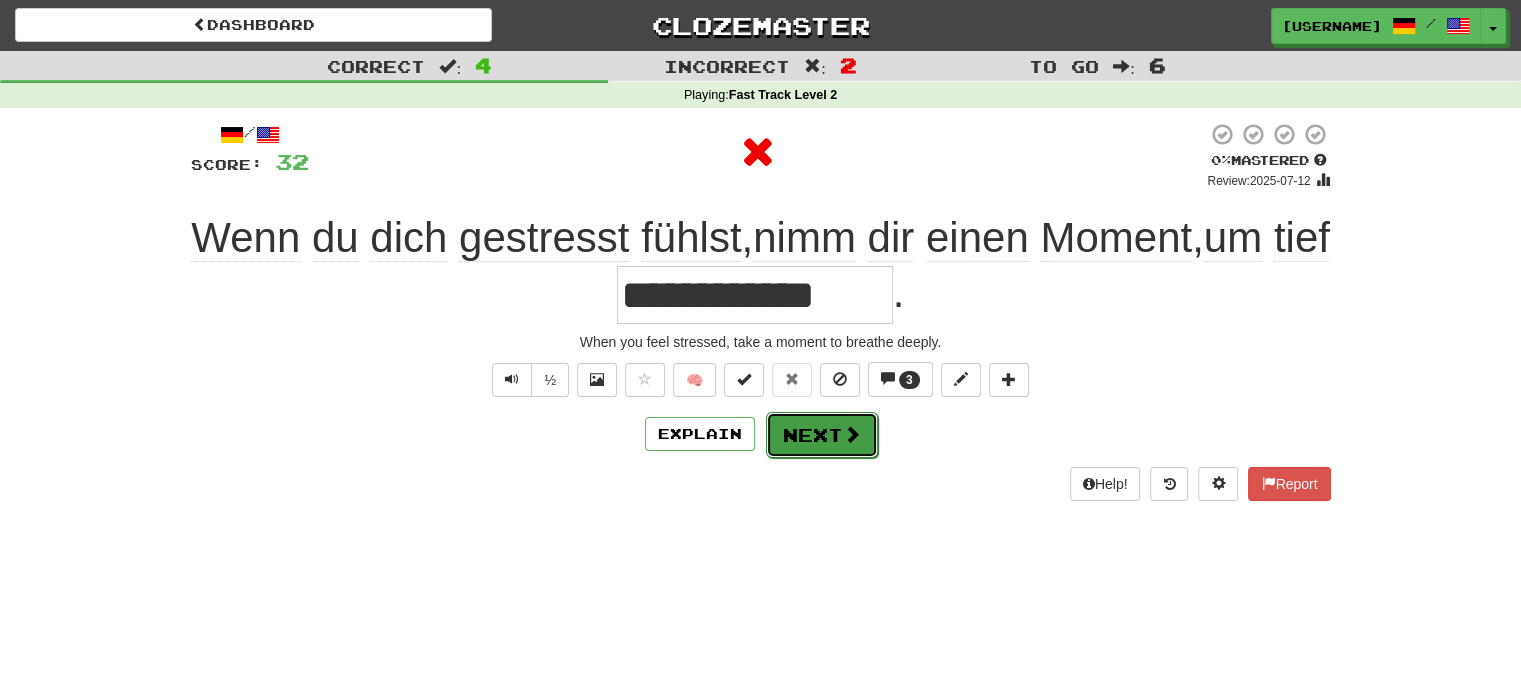 click on "Next" at bounding box center (822, 435) 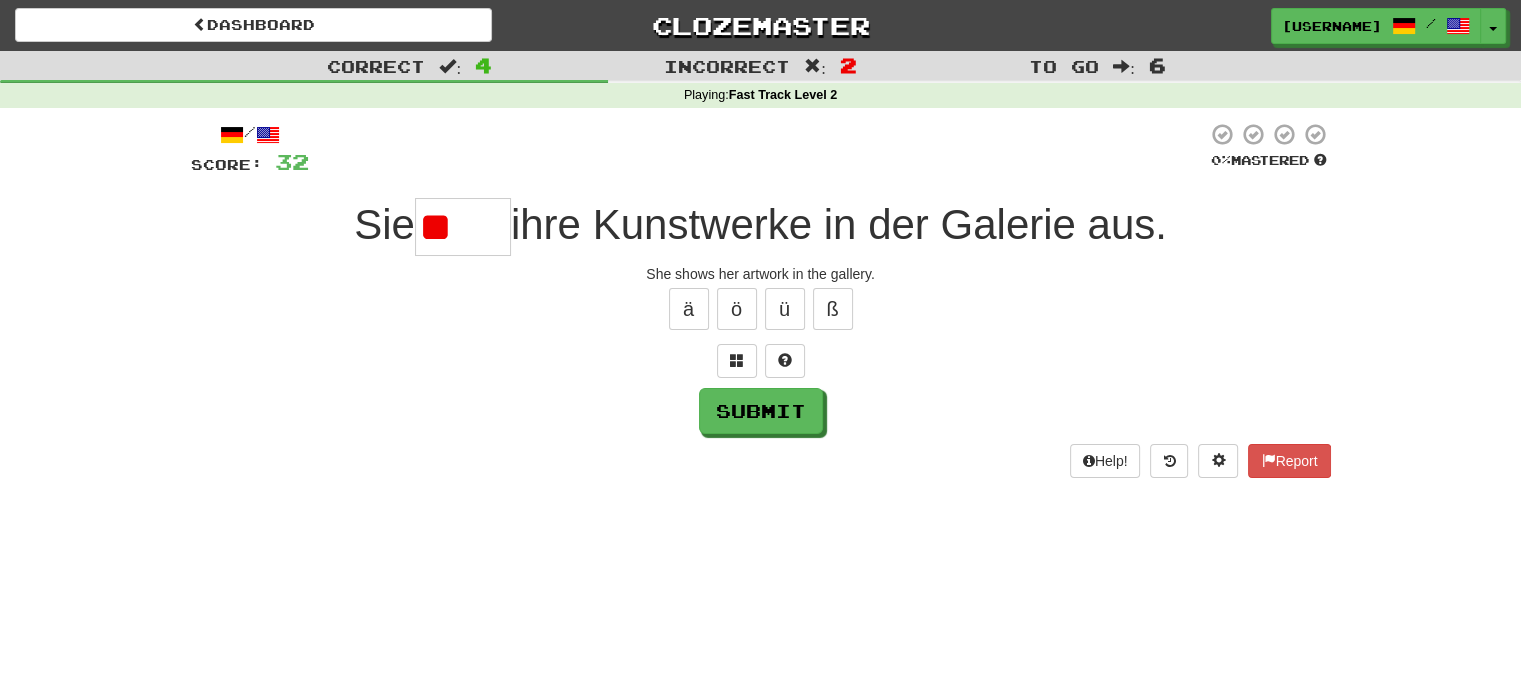 type on "*" 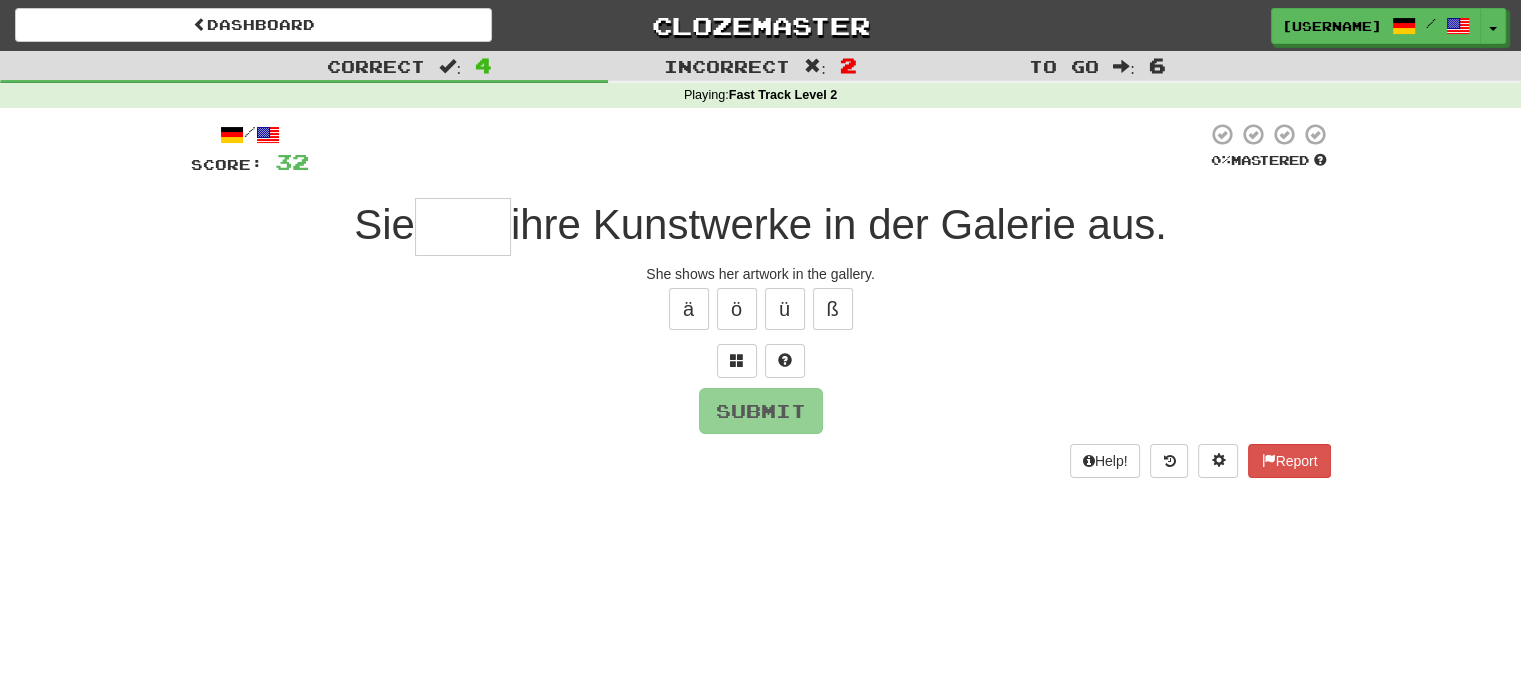 type on "*" 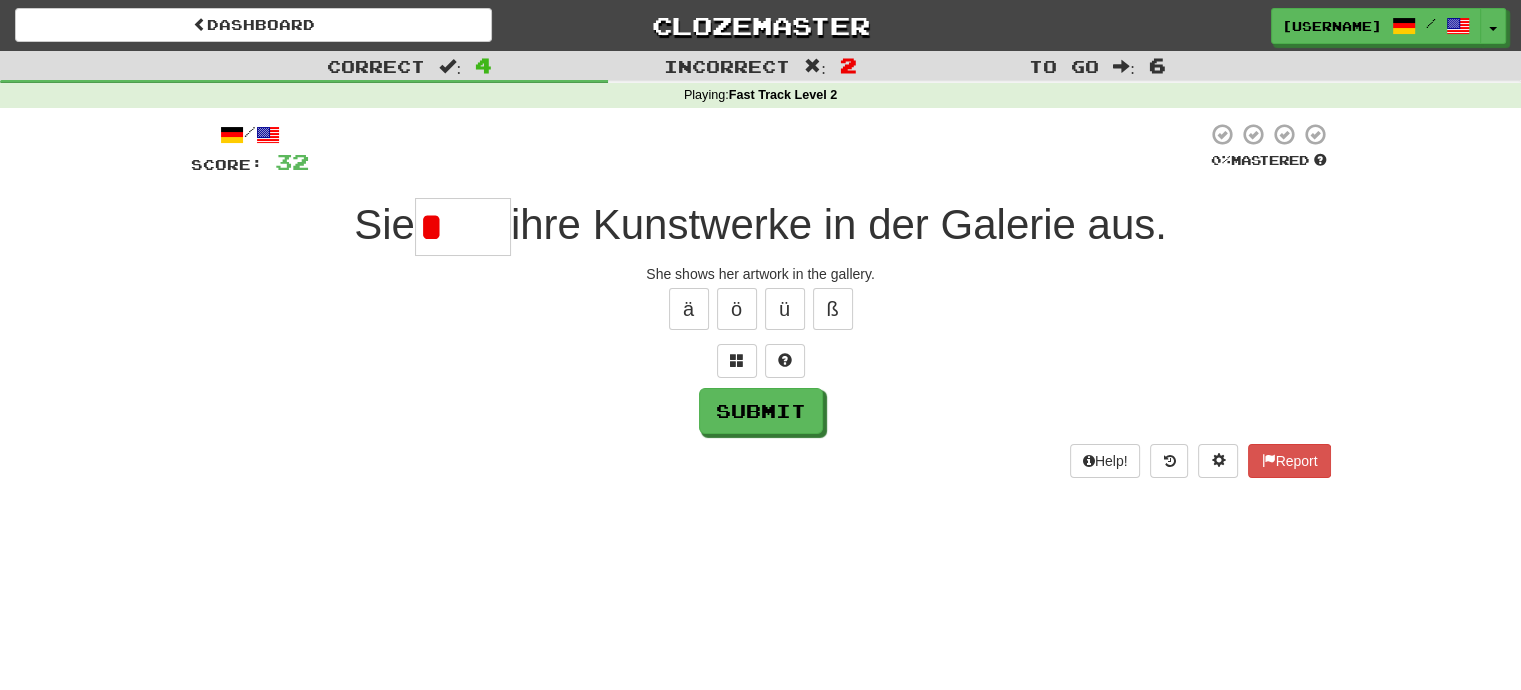 click on "/ Score: 32 0 % Mastered Sie * ihre Kunstwerke in der Galerie aus. She shows her artwork in the gallery. ä ö ü ß Submit Help! Report" at bounding box center (761, 300) 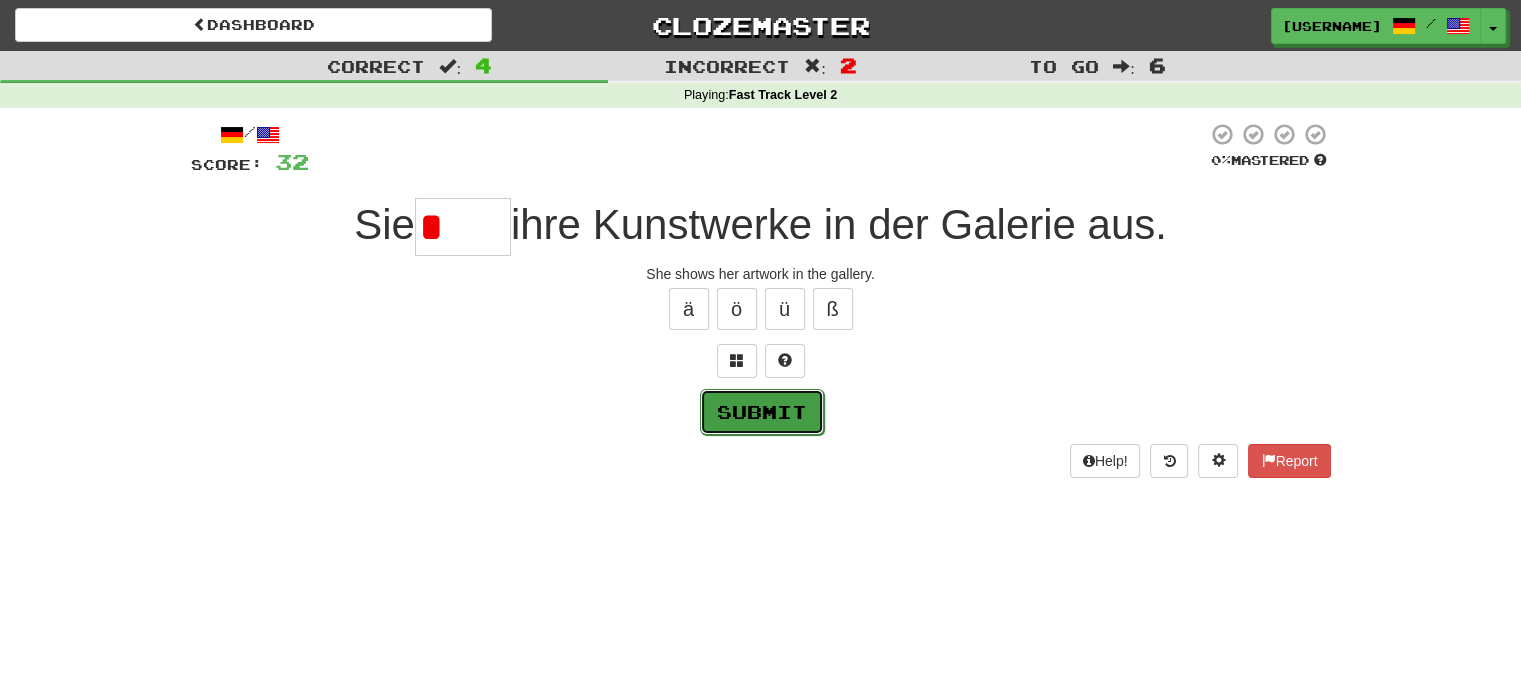 click on "Submit" at bounding box center [762, 412] 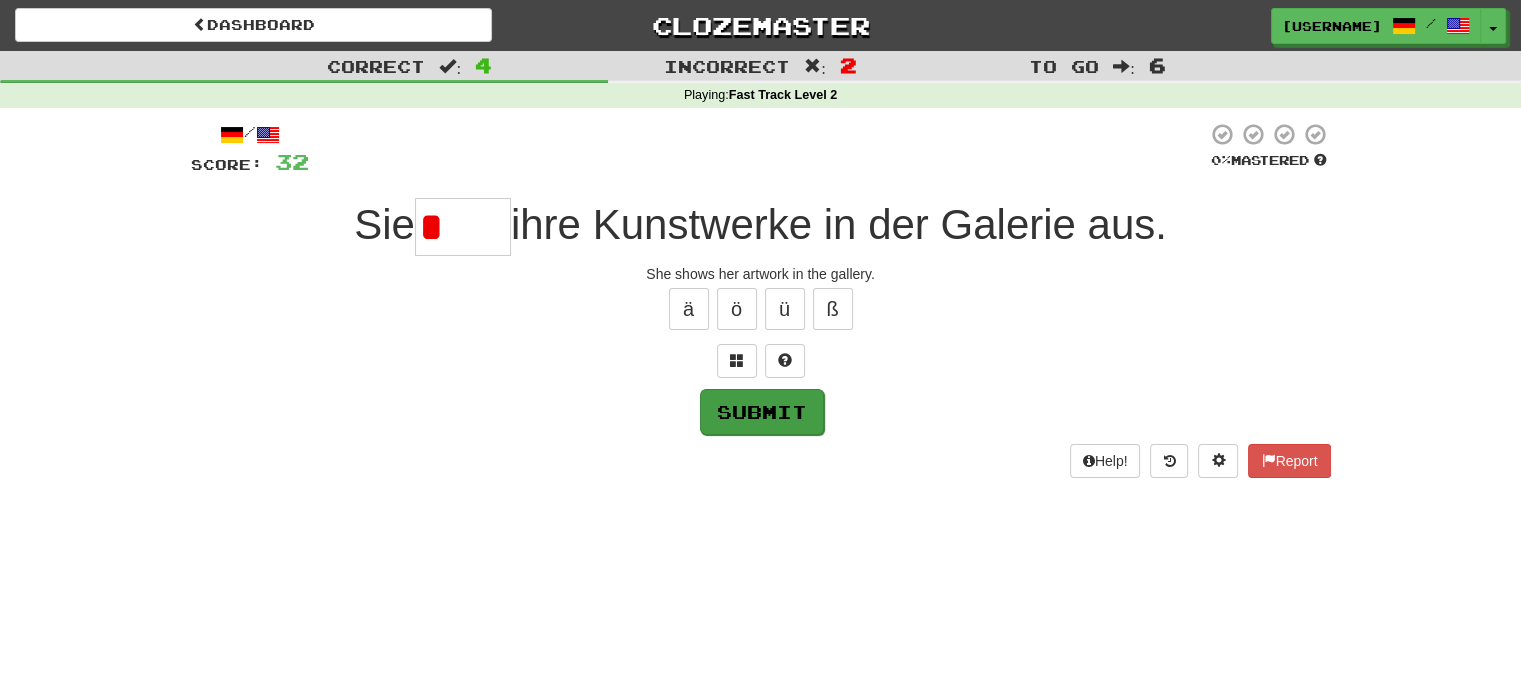 type on "******" 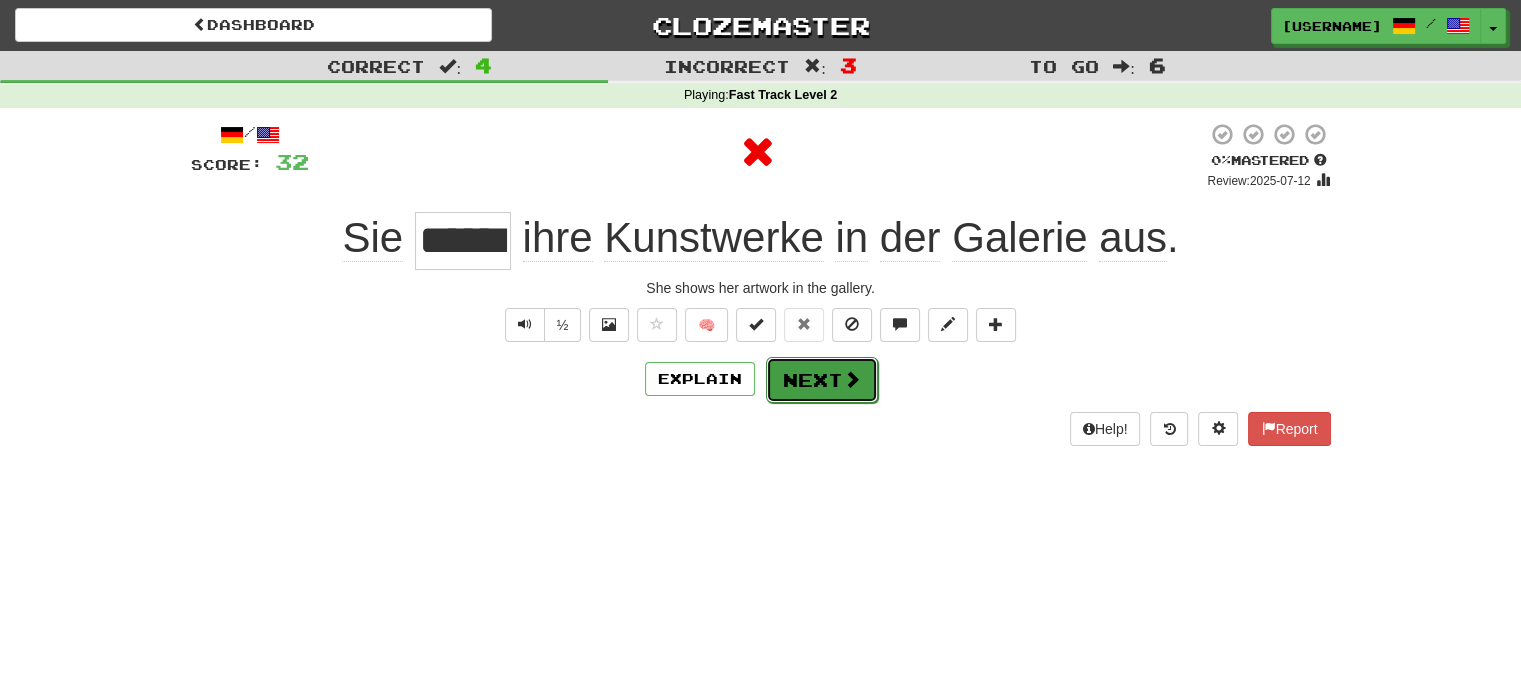 click on "Next" at bounding box center (822, 380) 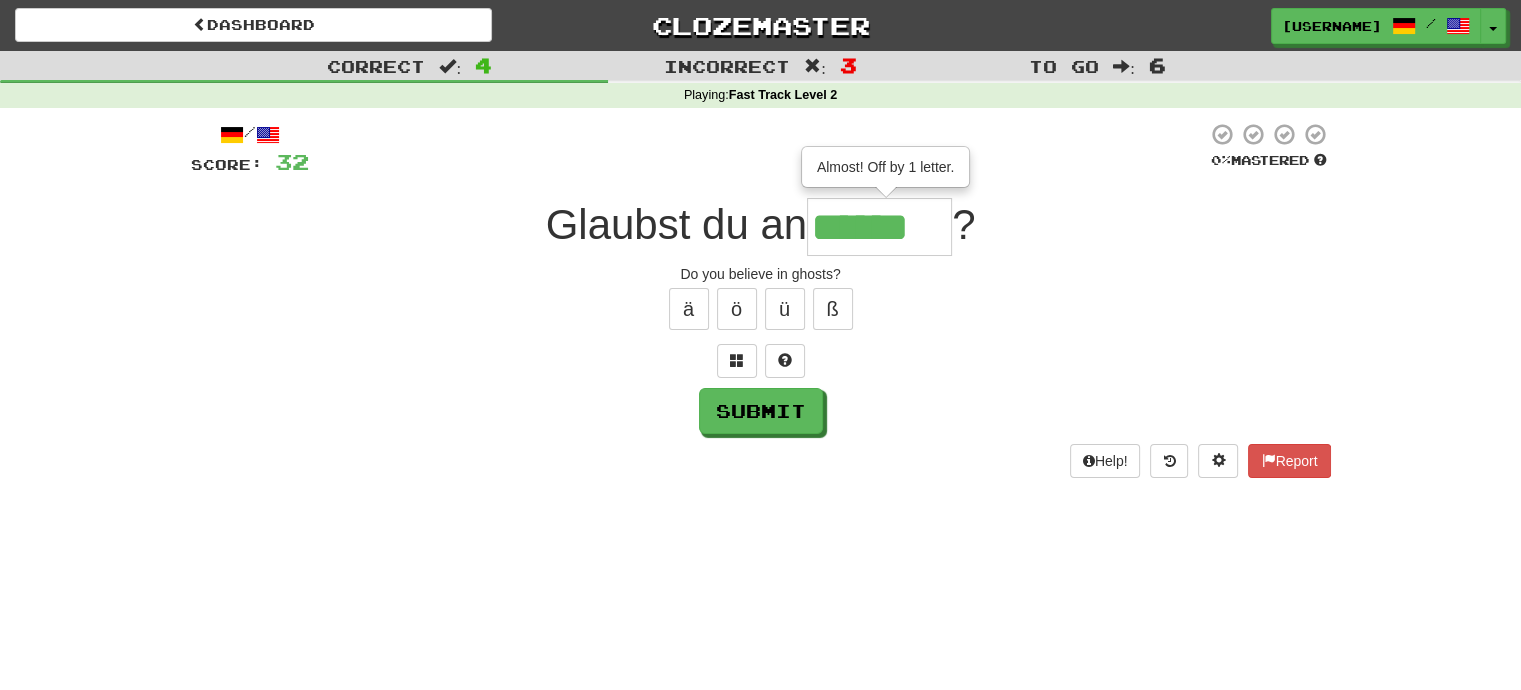 type on "*******" 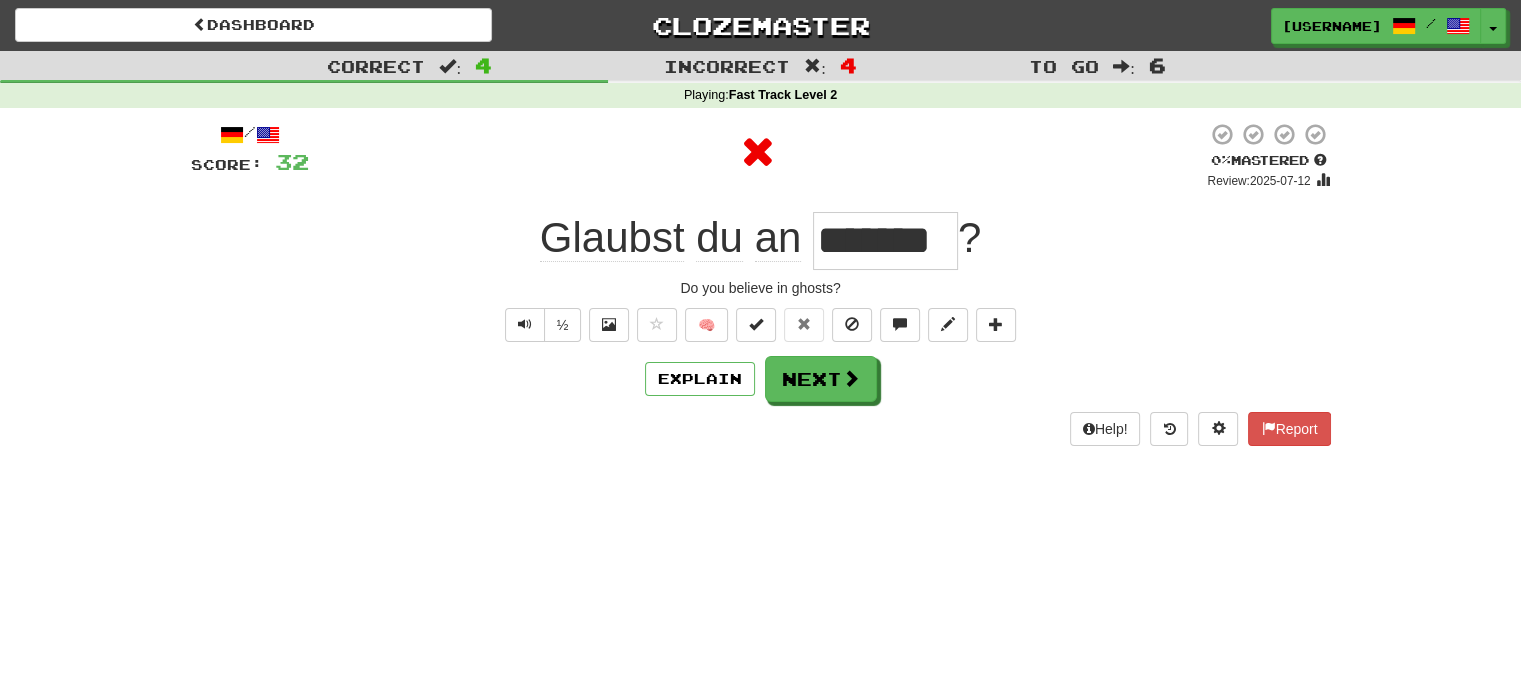 click on "Help!  Report" at bounding box center [761, 429] 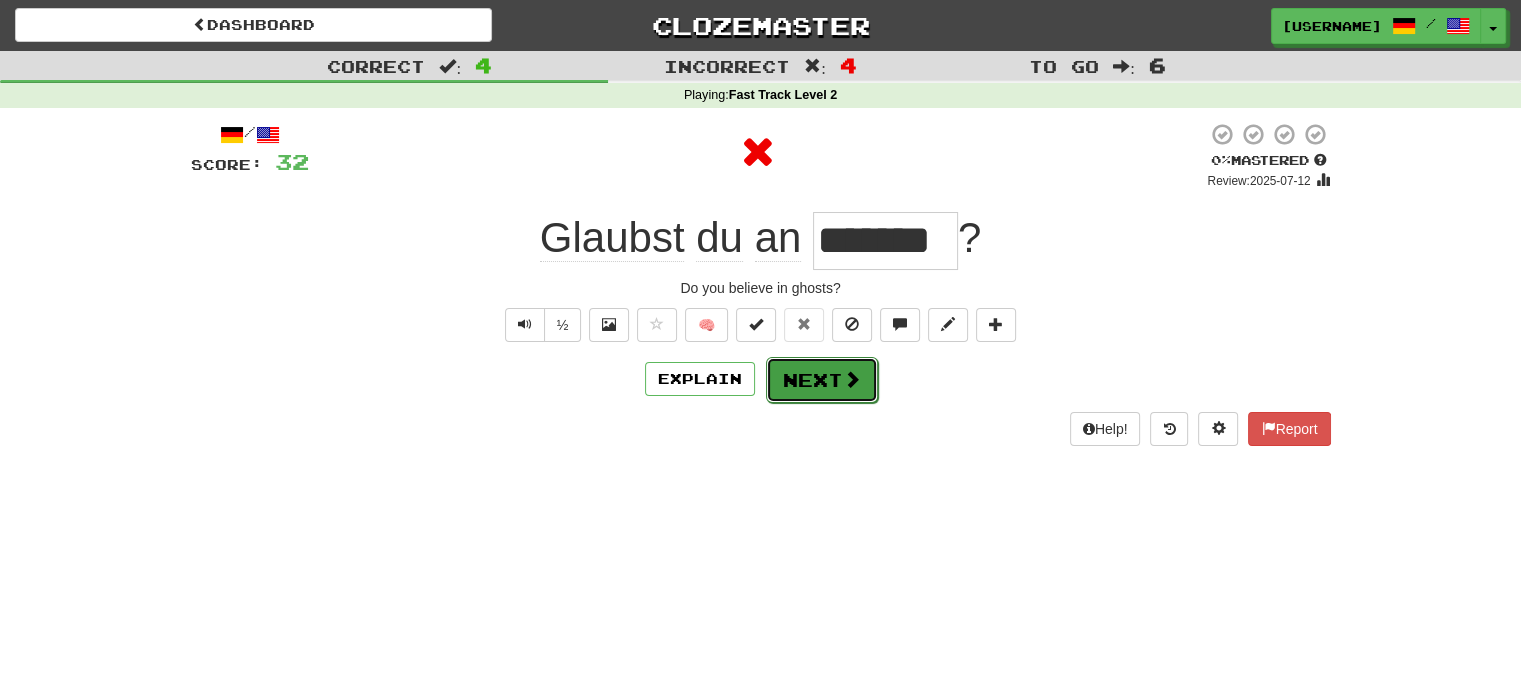 click on "Next" at bounding box center [822, 380] 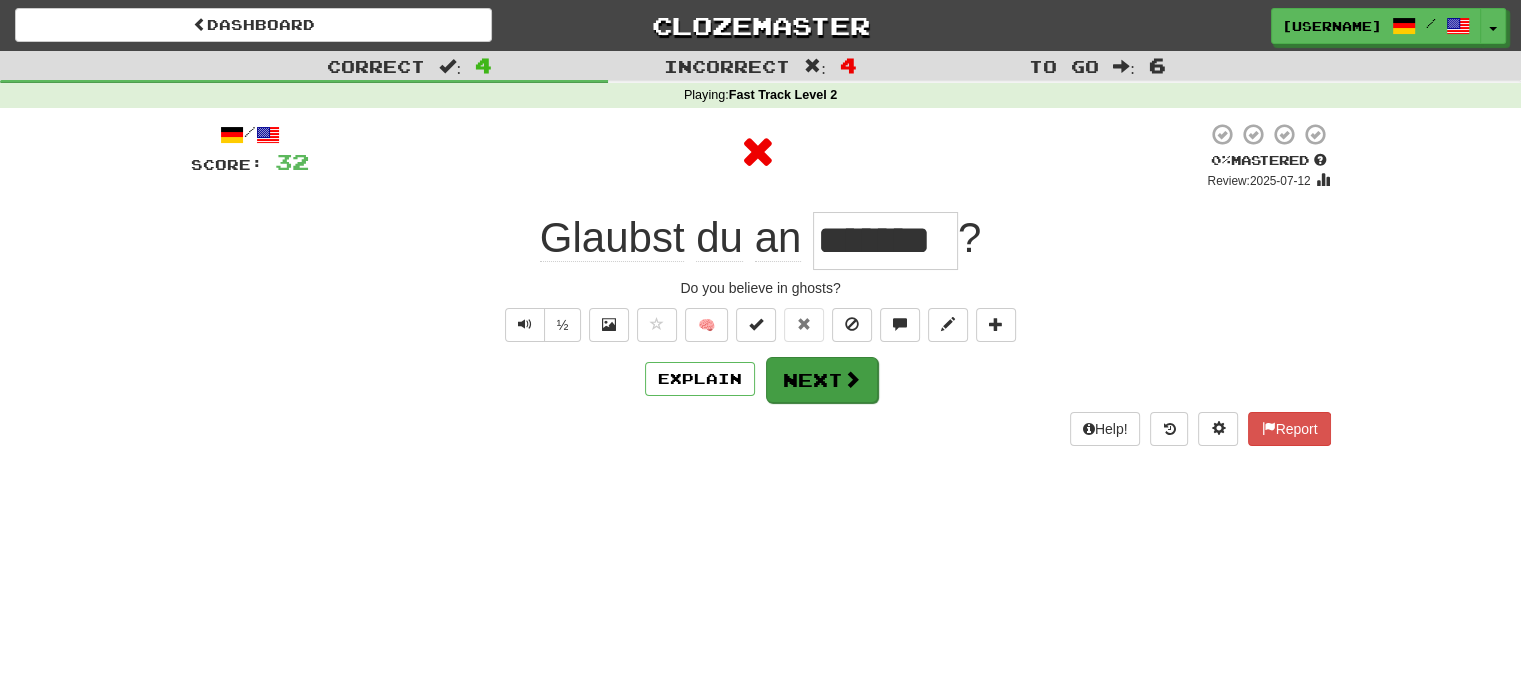 type 